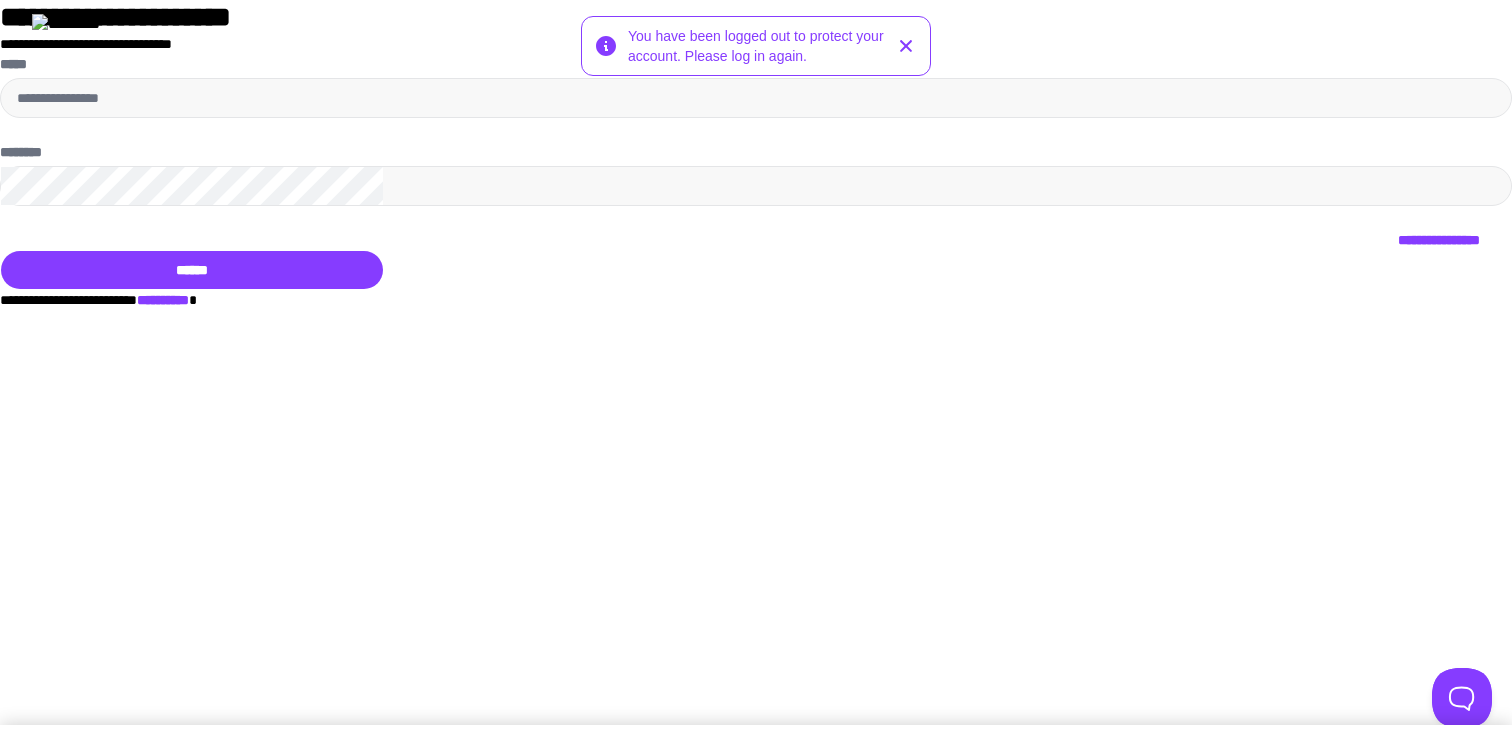 scroll, scrollTop: 0, scrollLeft: 0, axis: both 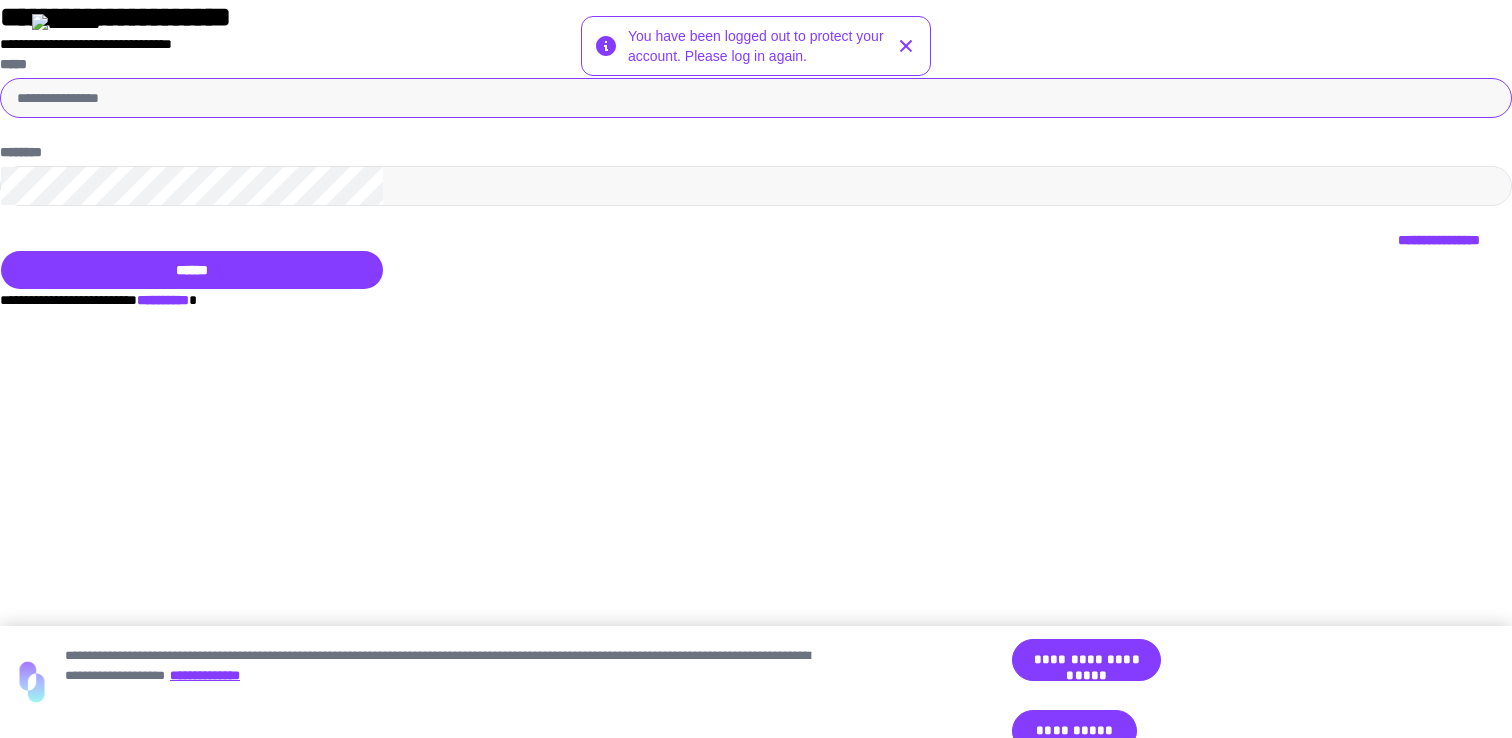 click on "*****" at bounding box center [756, 98] 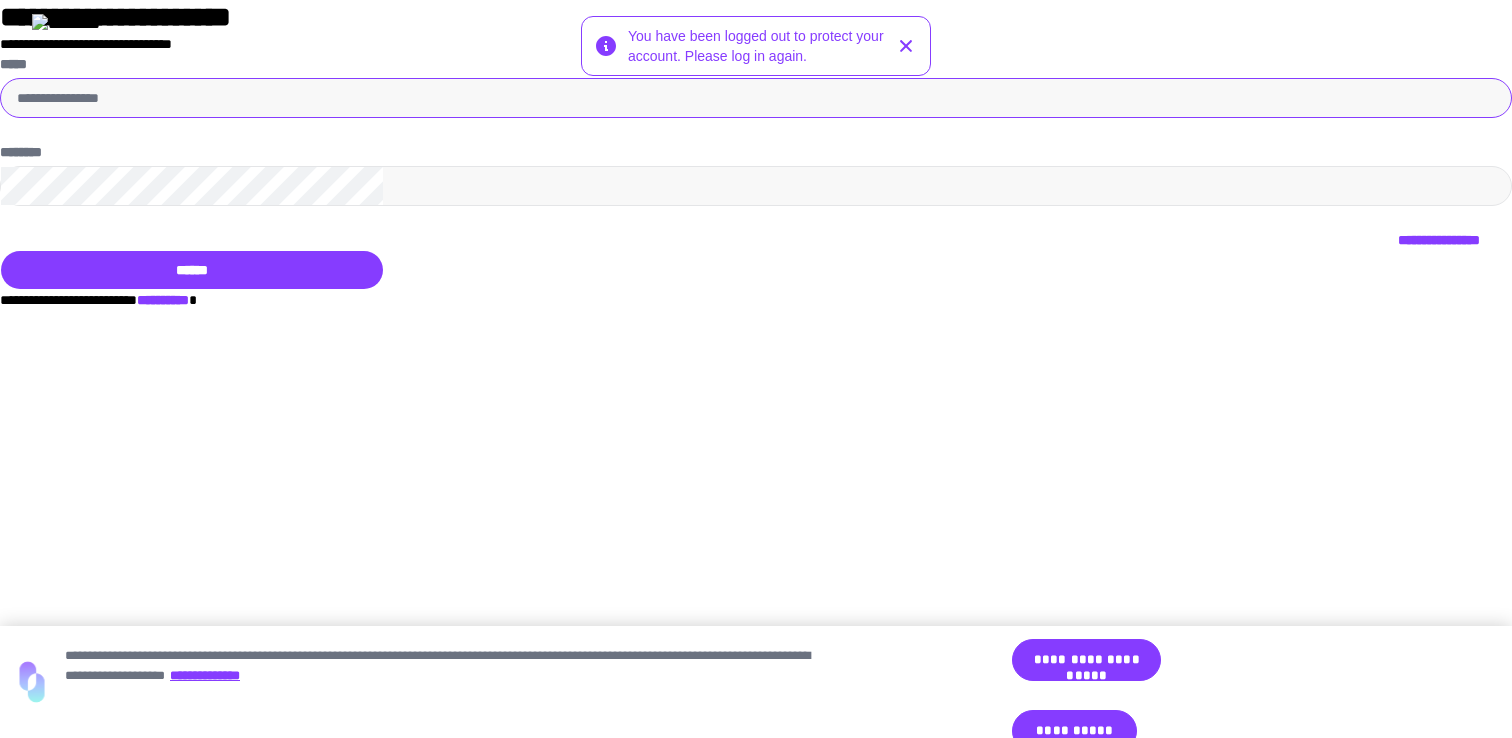 type on "**********" 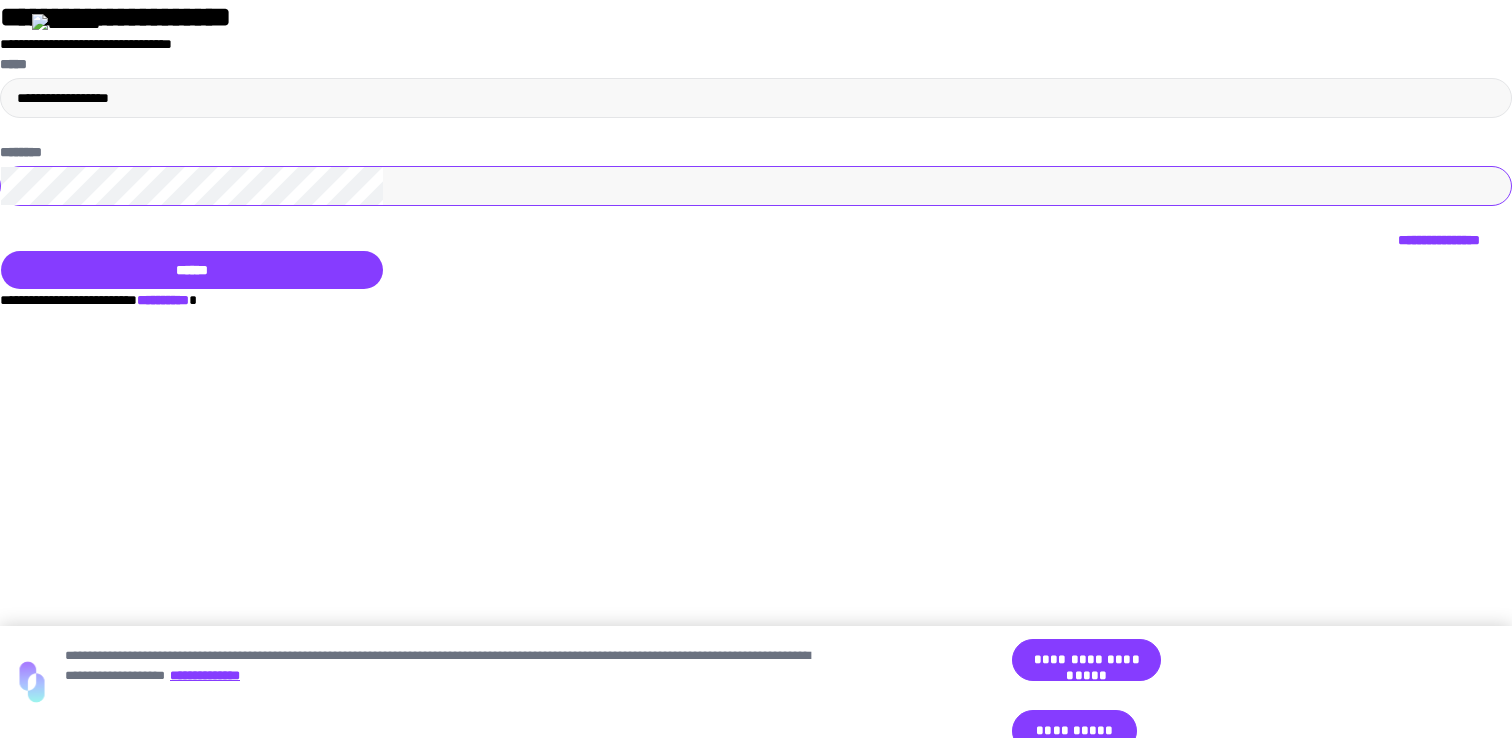 click on "******" at bounding box center (192, 270) 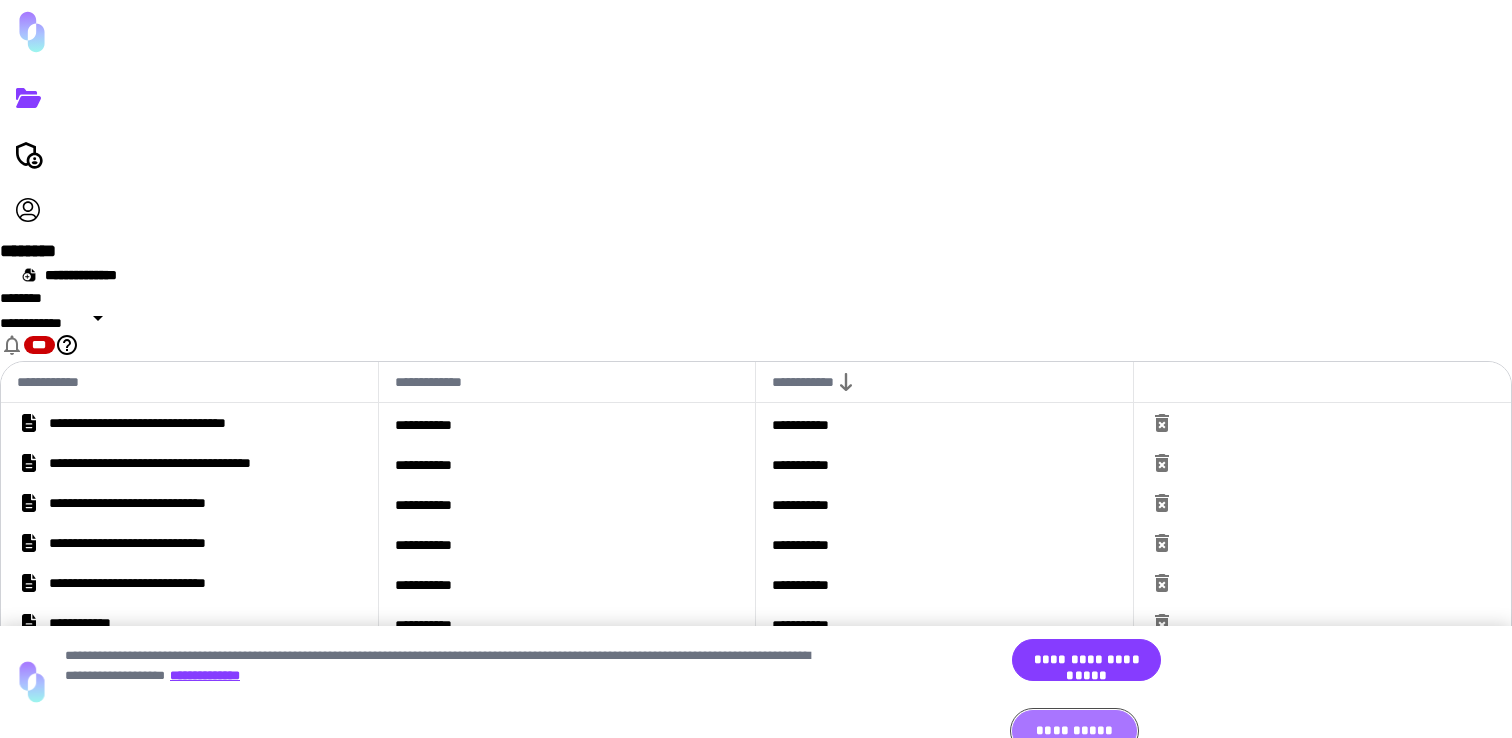 click on "**********" at bounding box center [1074, 731] 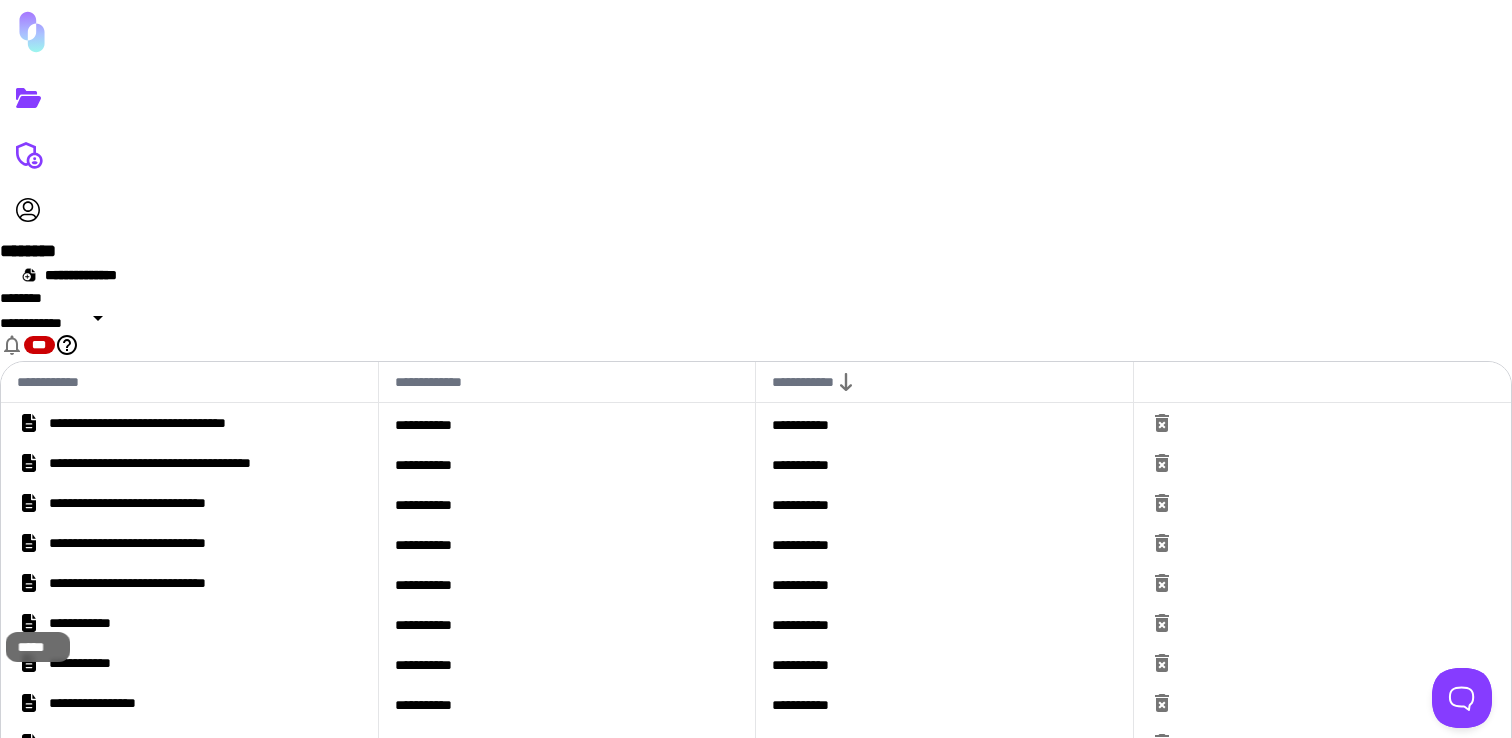 click at bounding box center [28, 154] 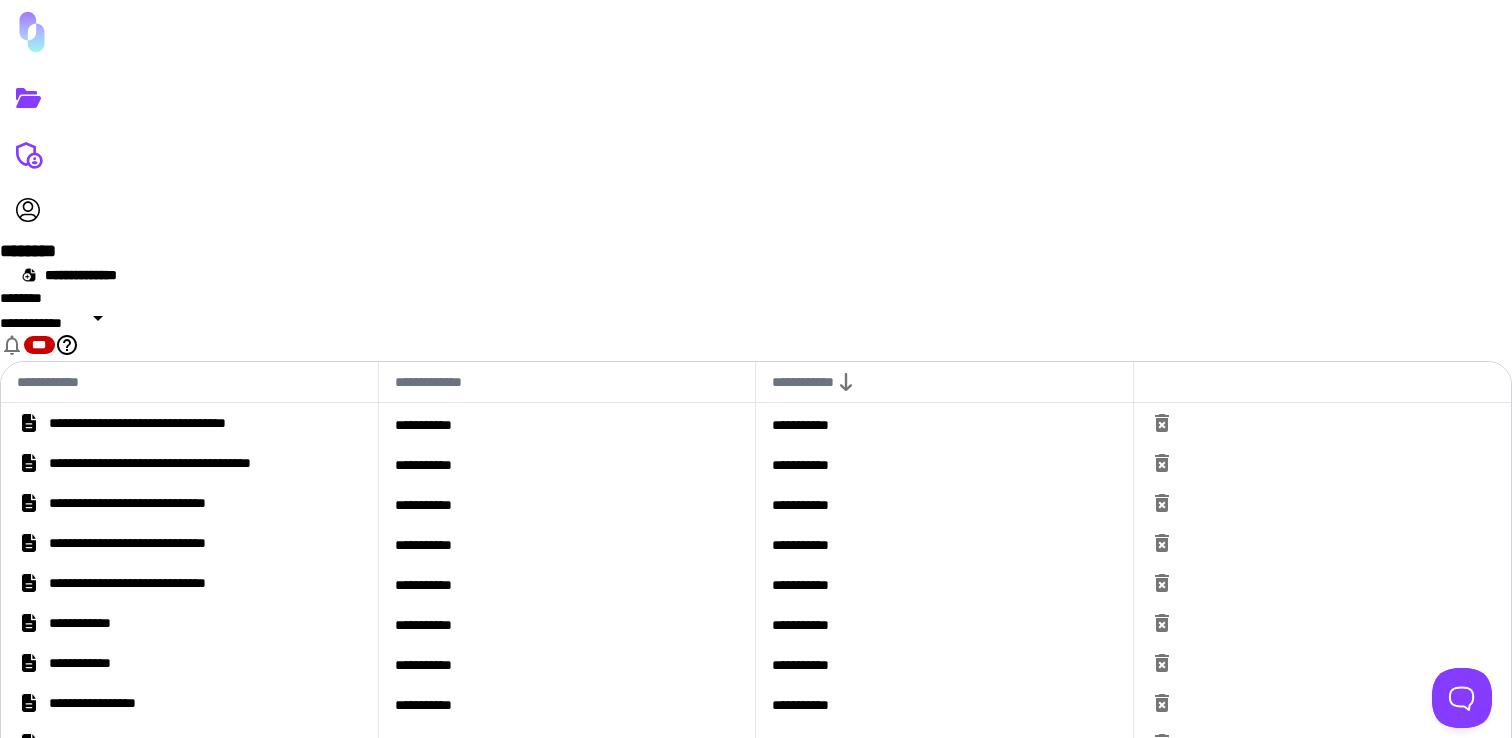 click 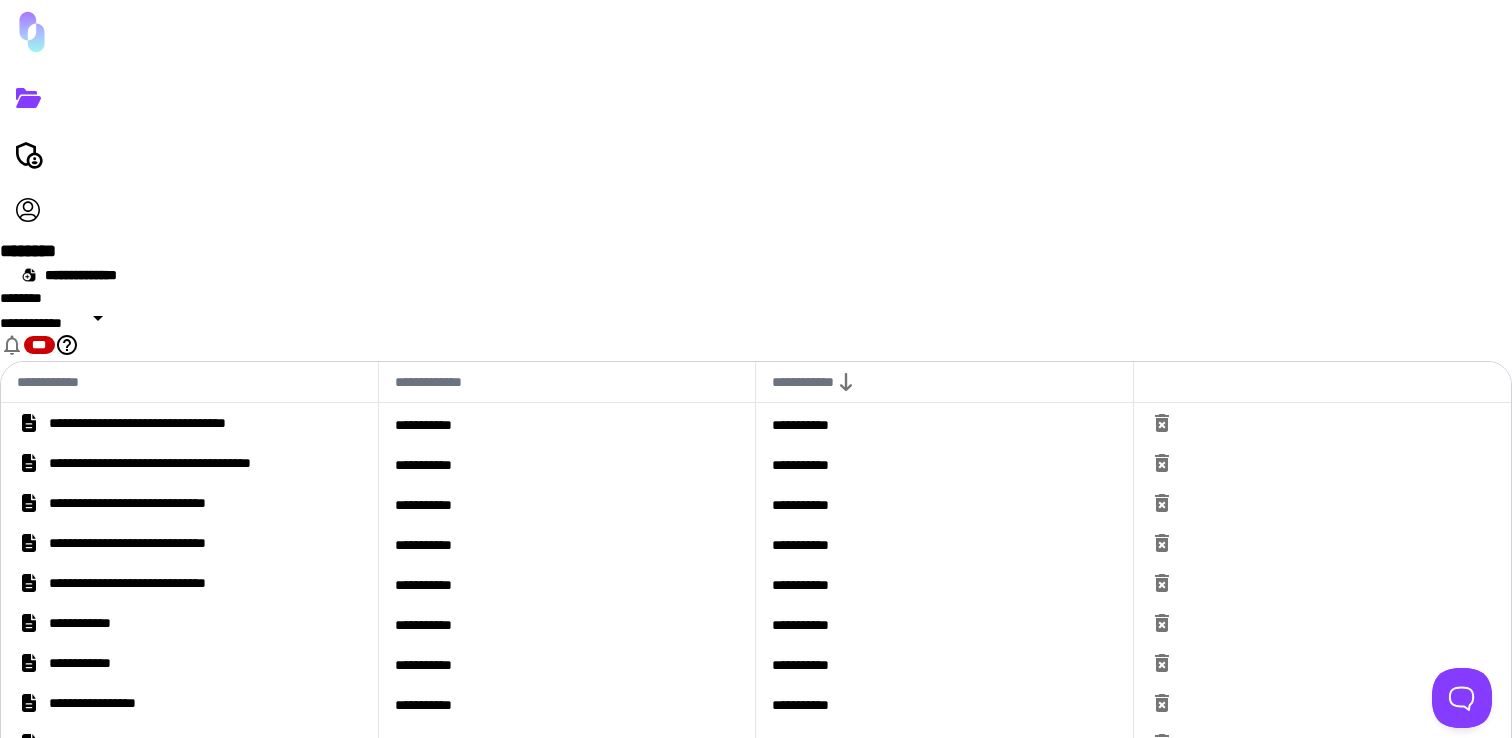 click at bounding box center (756, 154) 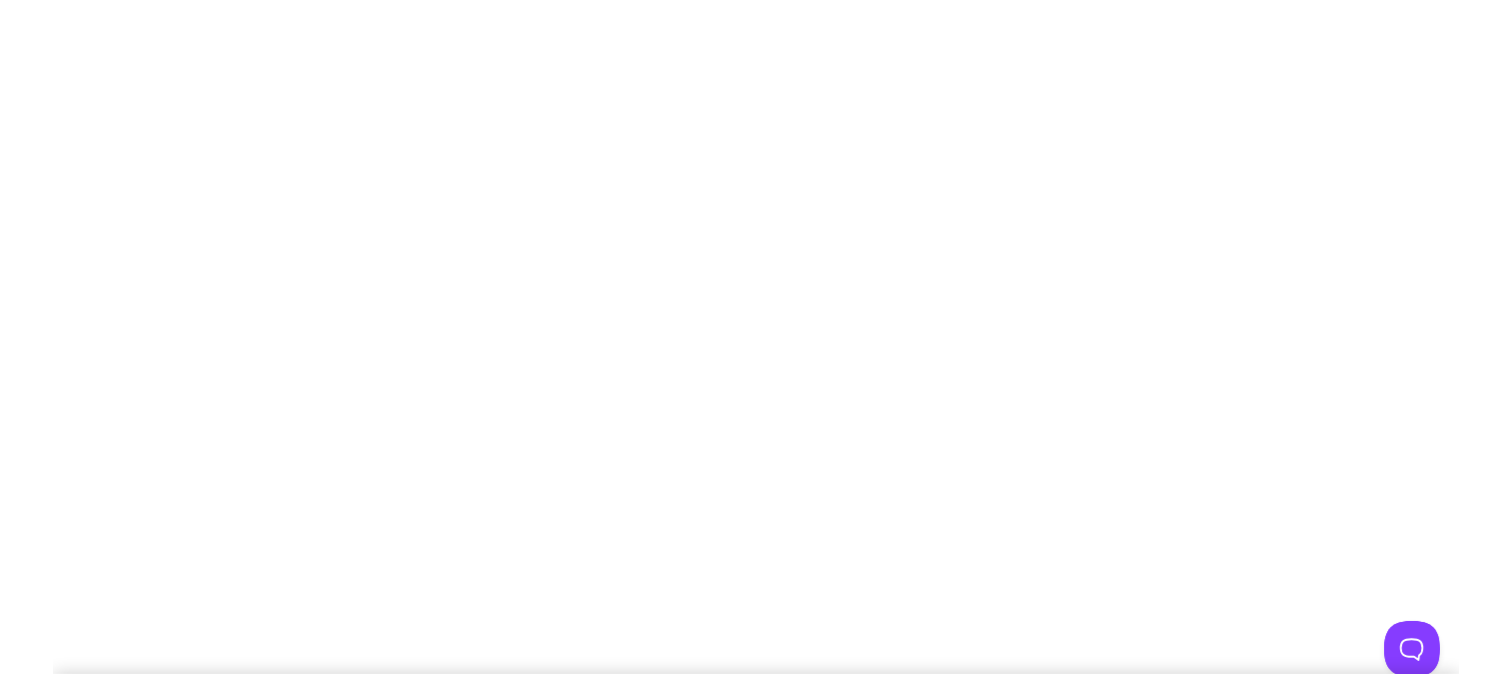 scroll, scrollTop: 0, scrollLeft: 0, axis: both 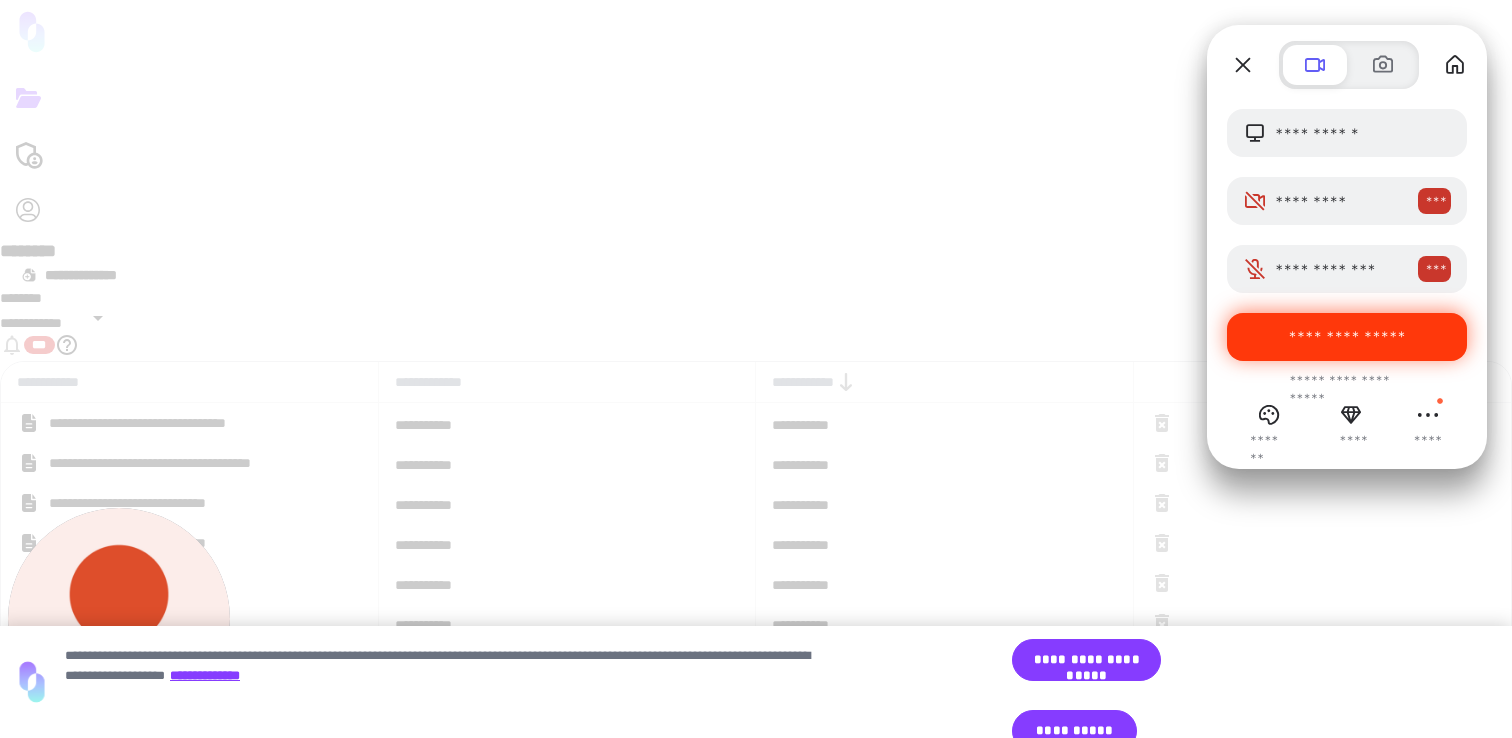 click on "**********" at bounding box center [1347, 337] 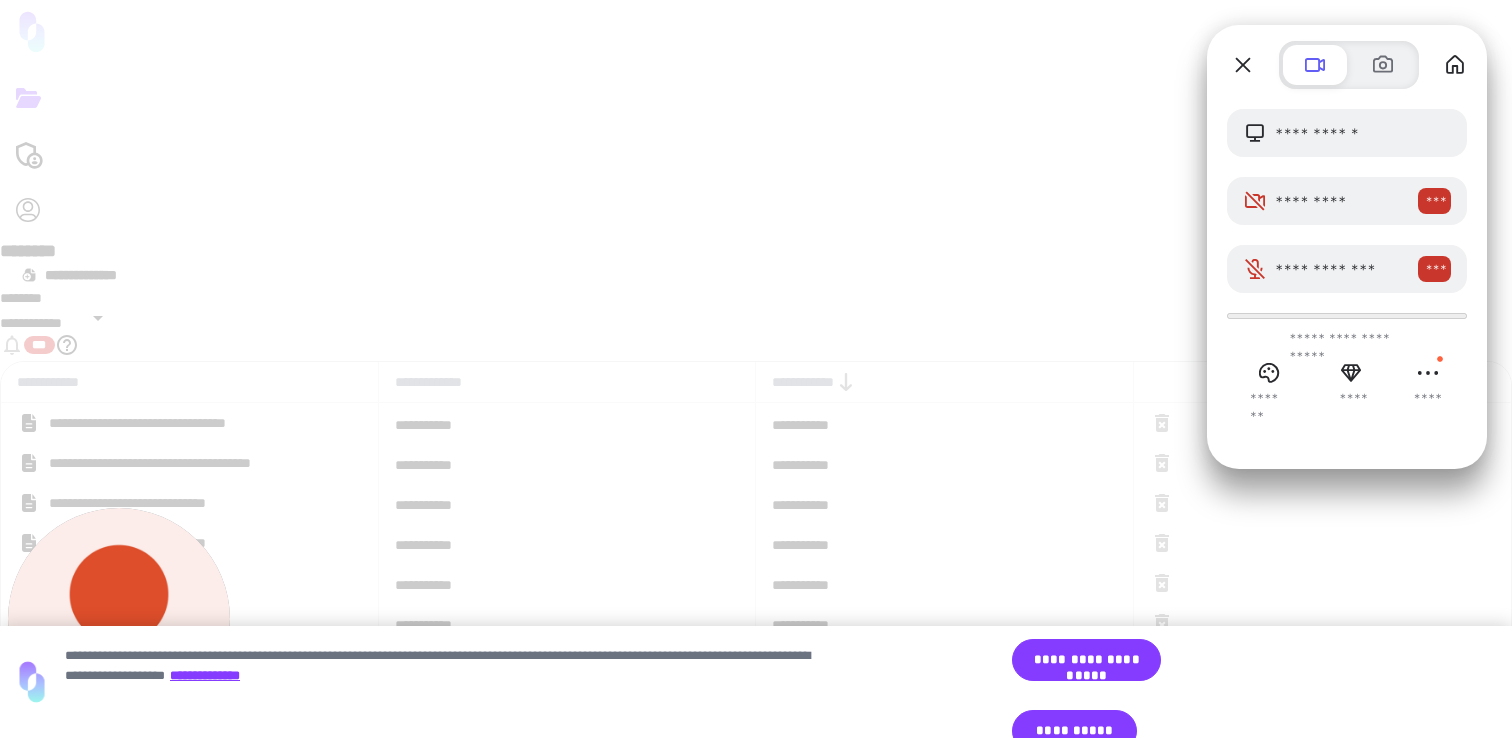 click on "**********" at bounding box center (352, 1648) 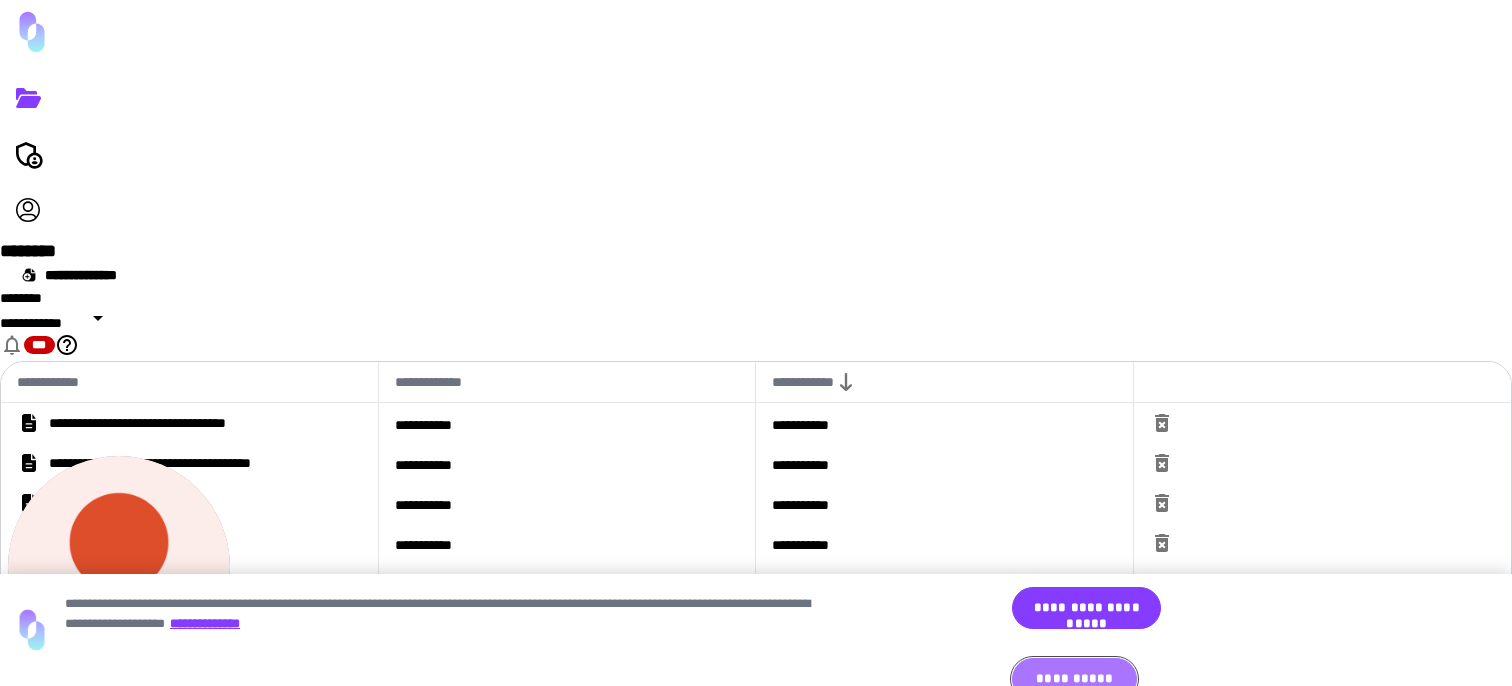 click on "**********" at bounding box center (1074, 679) 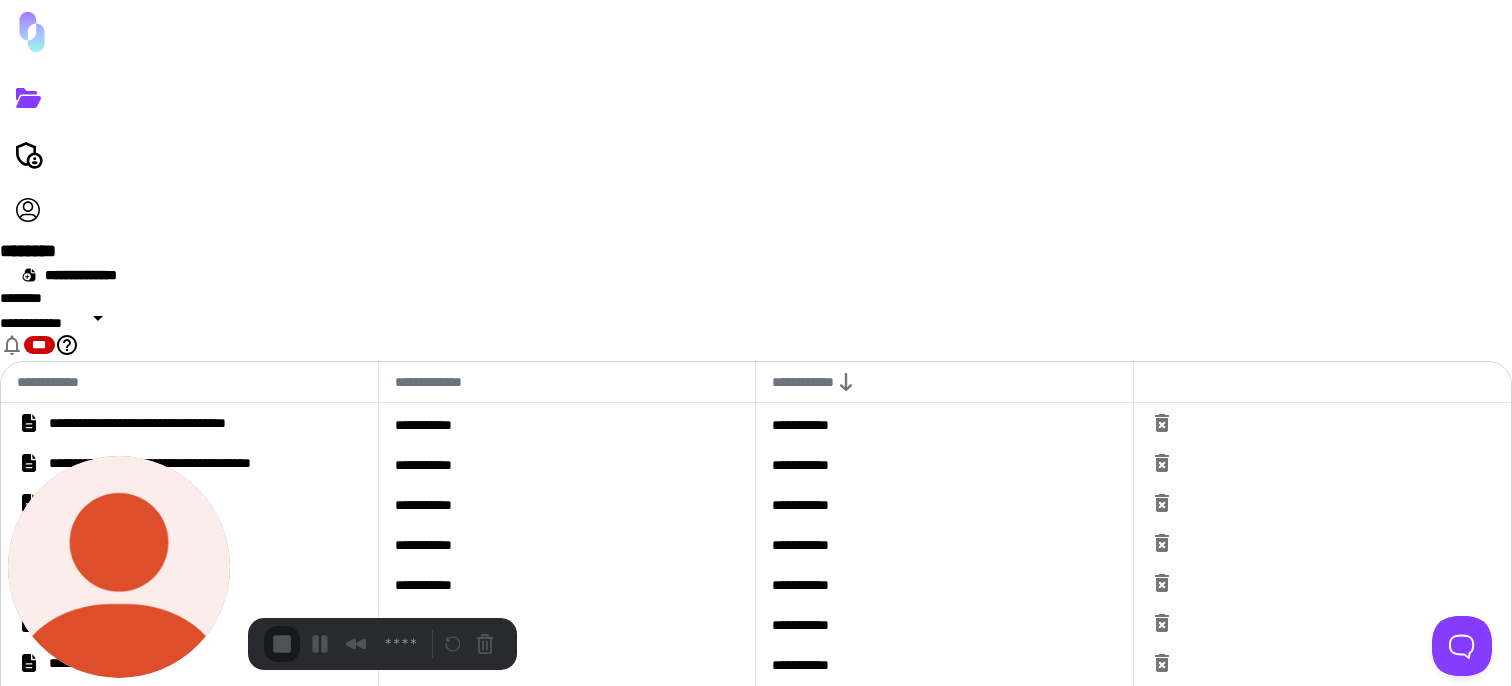 click on "**********" at bounding box center (45, 738) 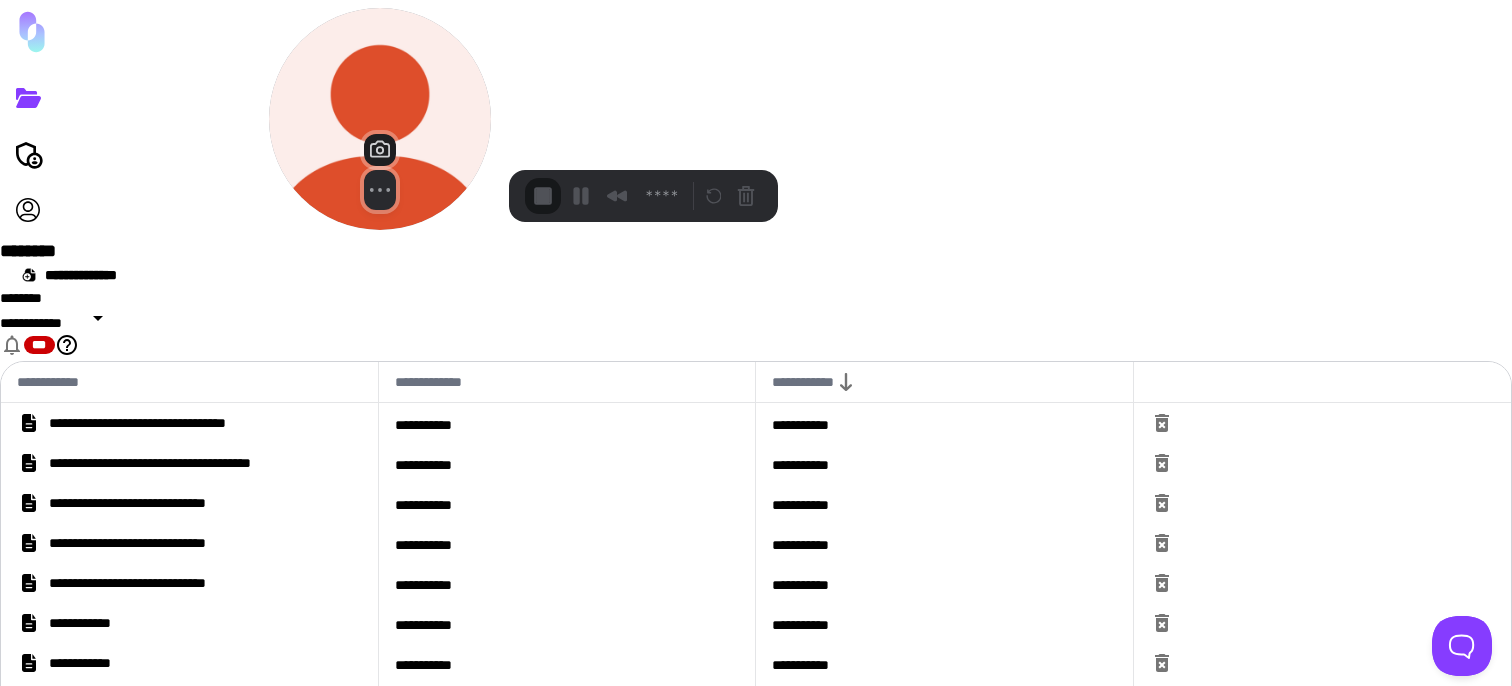 drag, startPoint x: 141, startPoint y: 539, endPoint x: 402, endPoint y: 12, distance: 588.09015 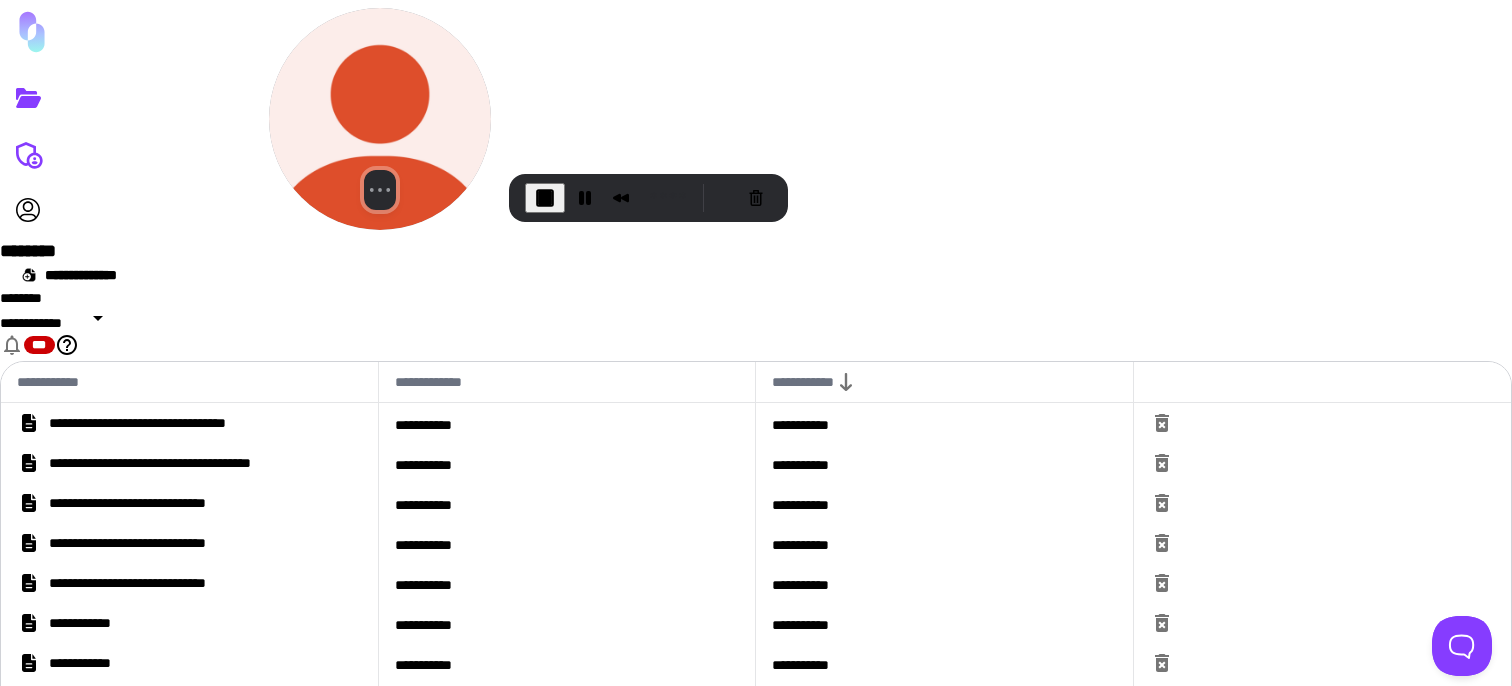 click 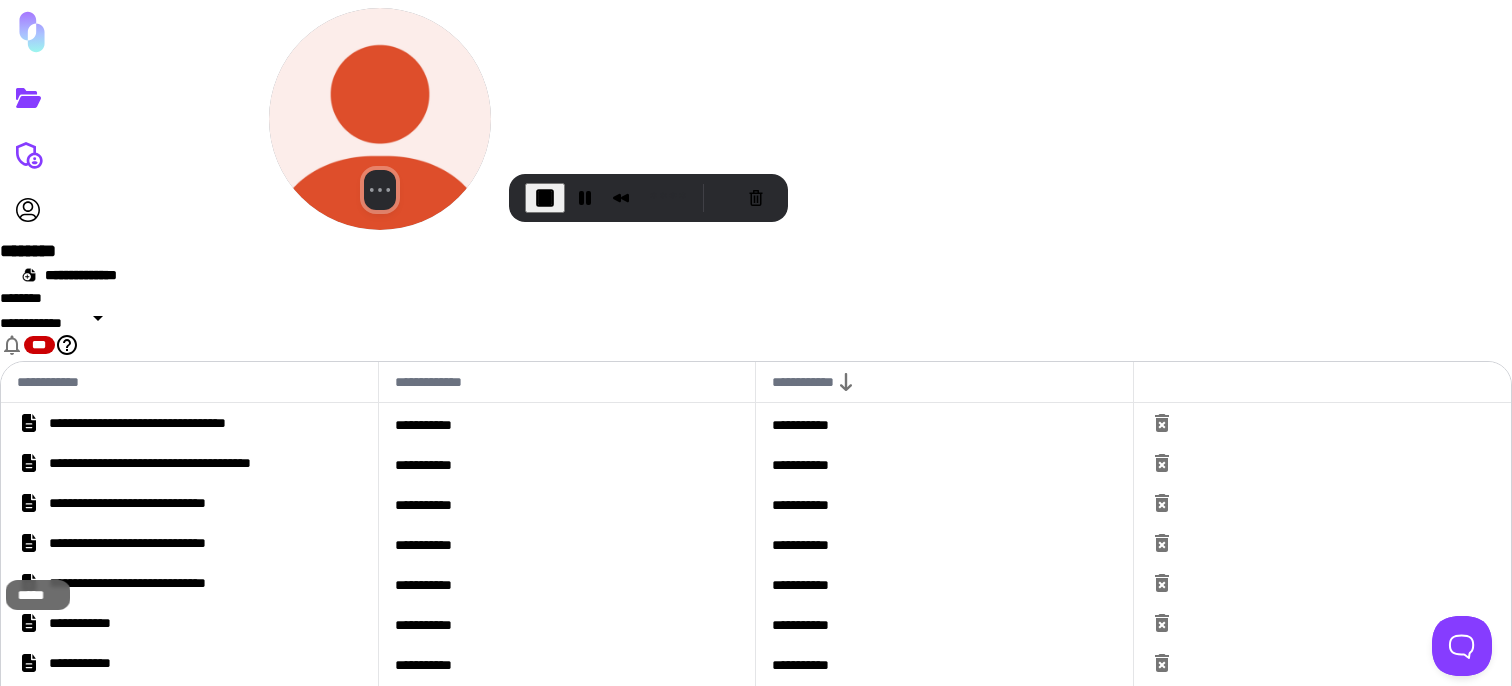 click 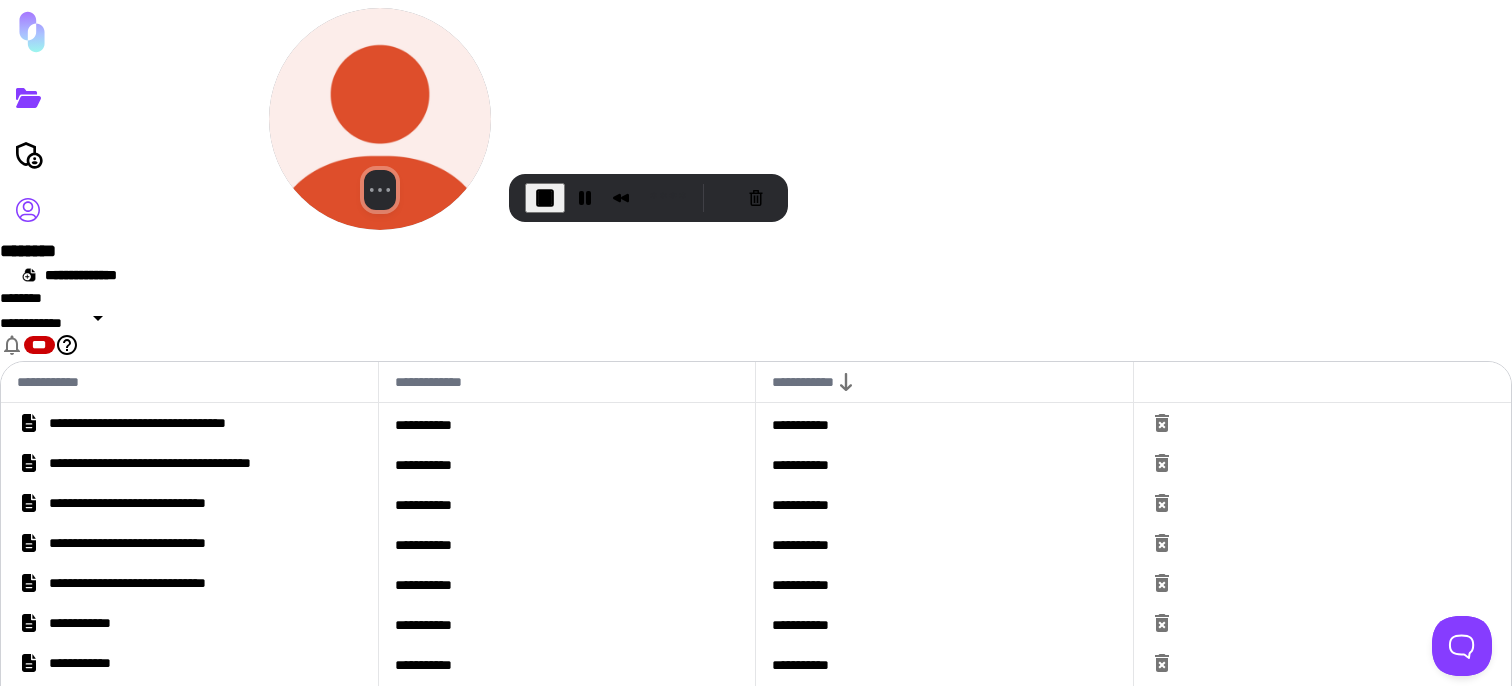 click 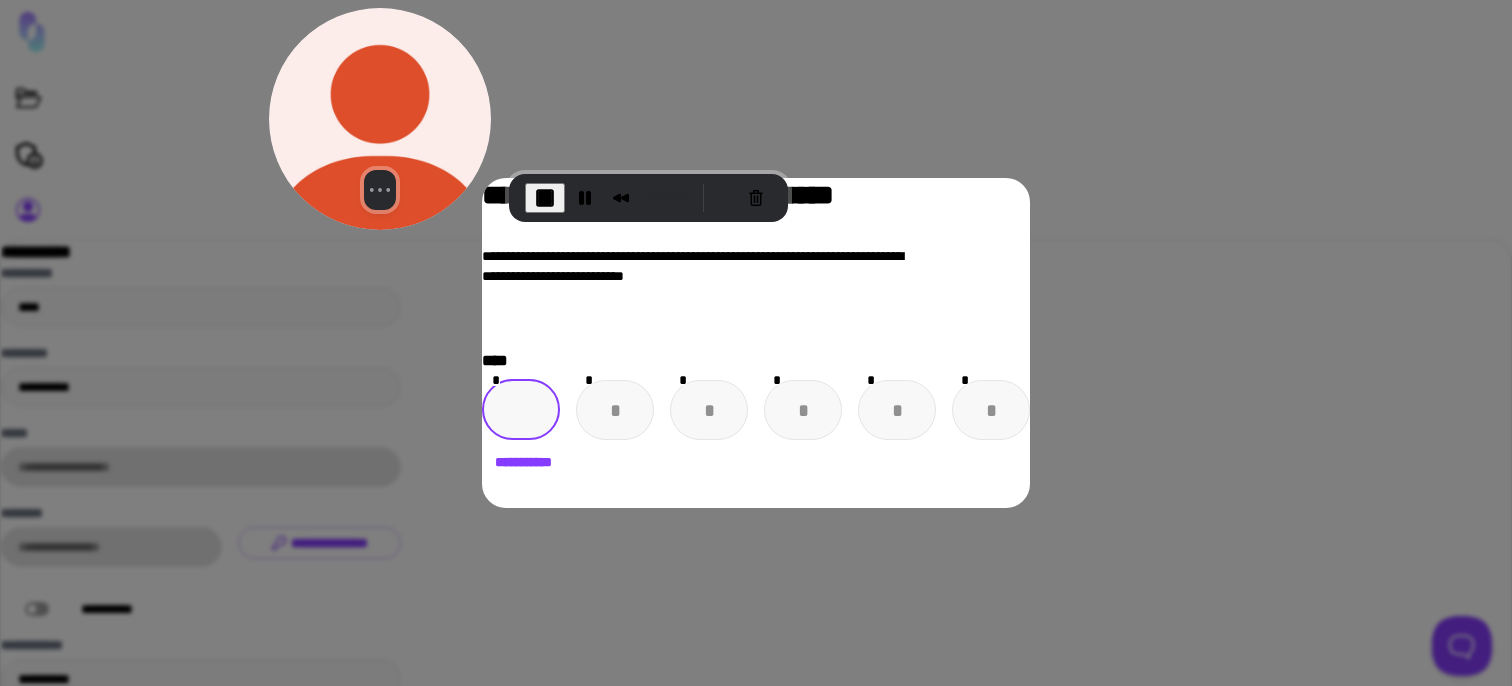 click at bounding box center (521, 410) 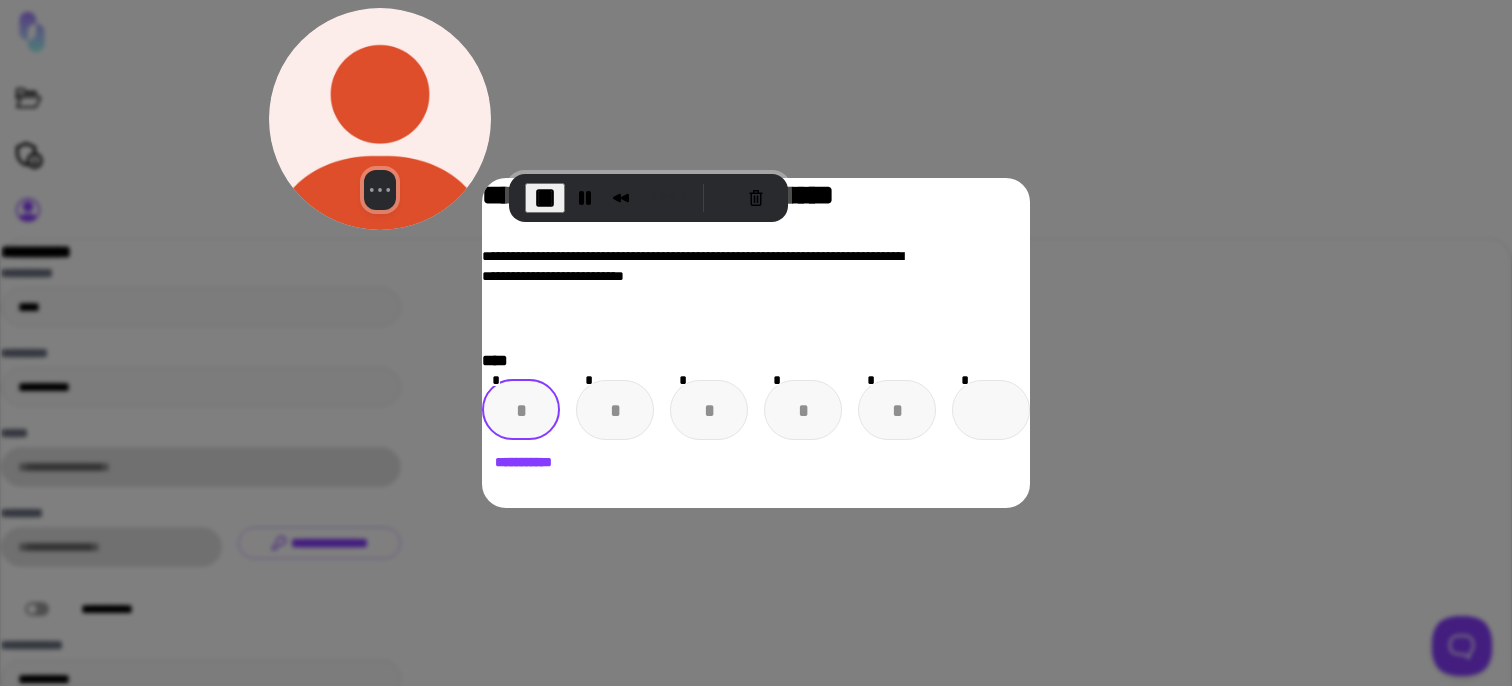 paste on "*" 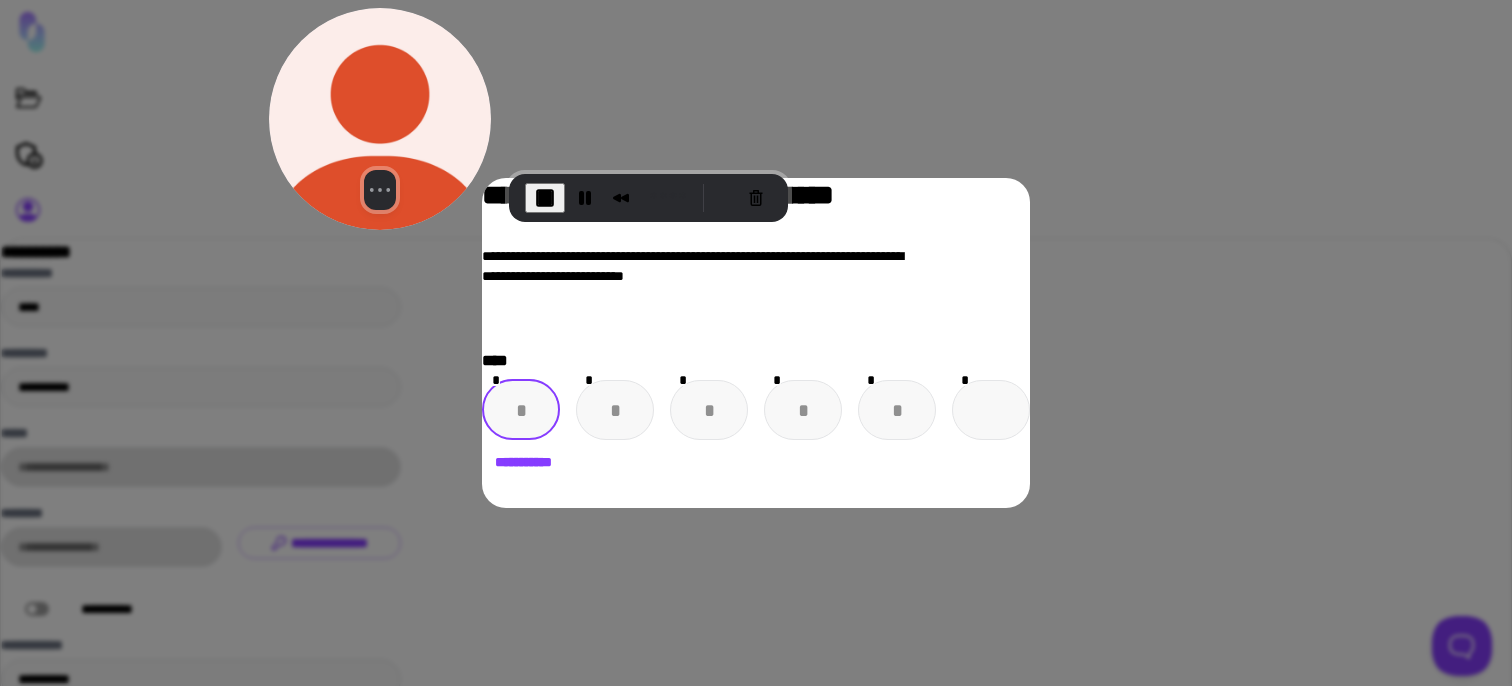 type on "*" 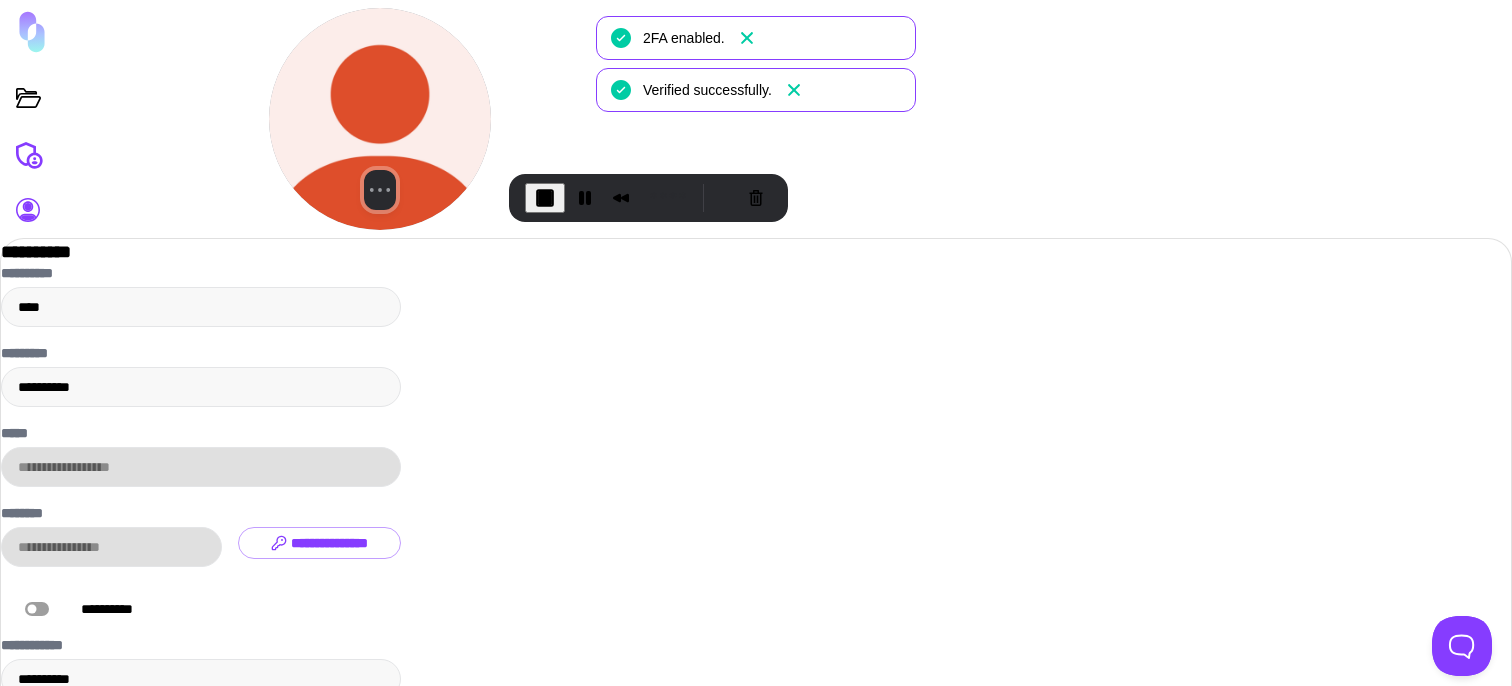 click 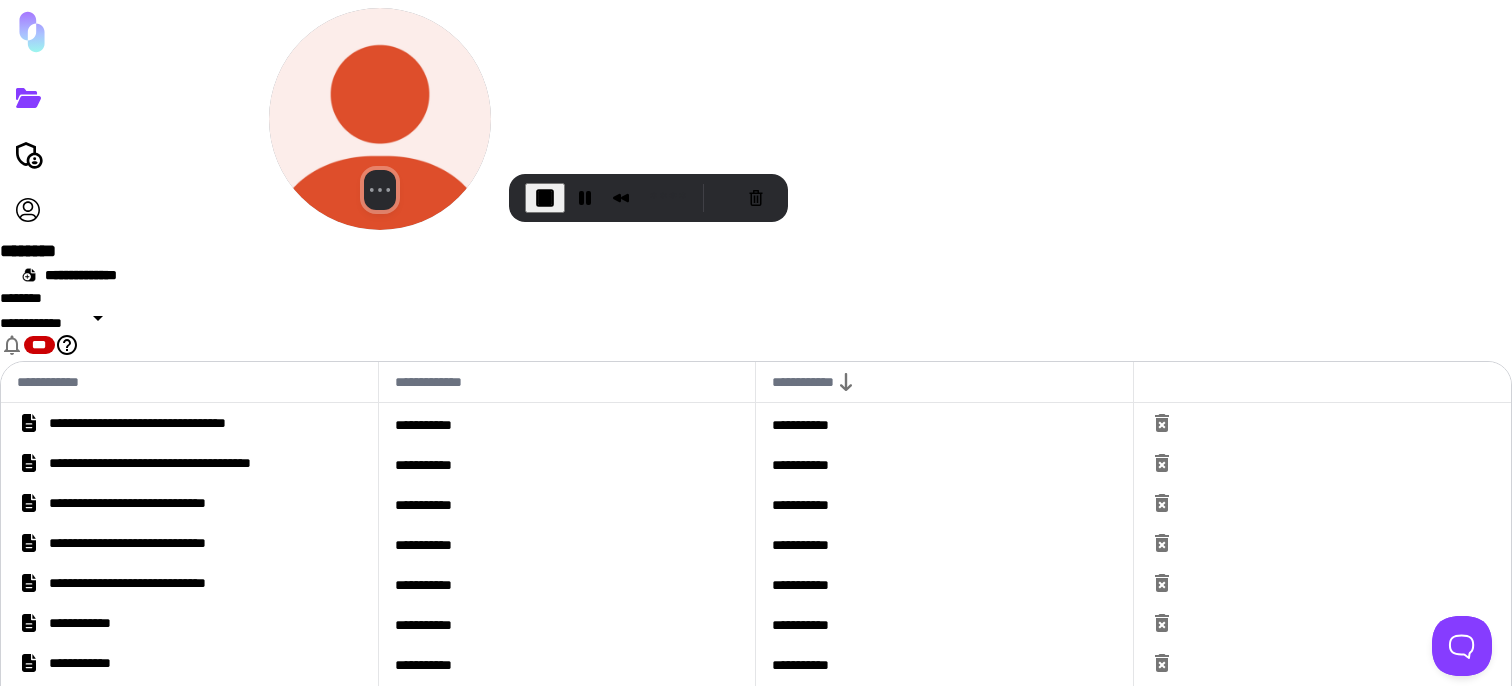 click 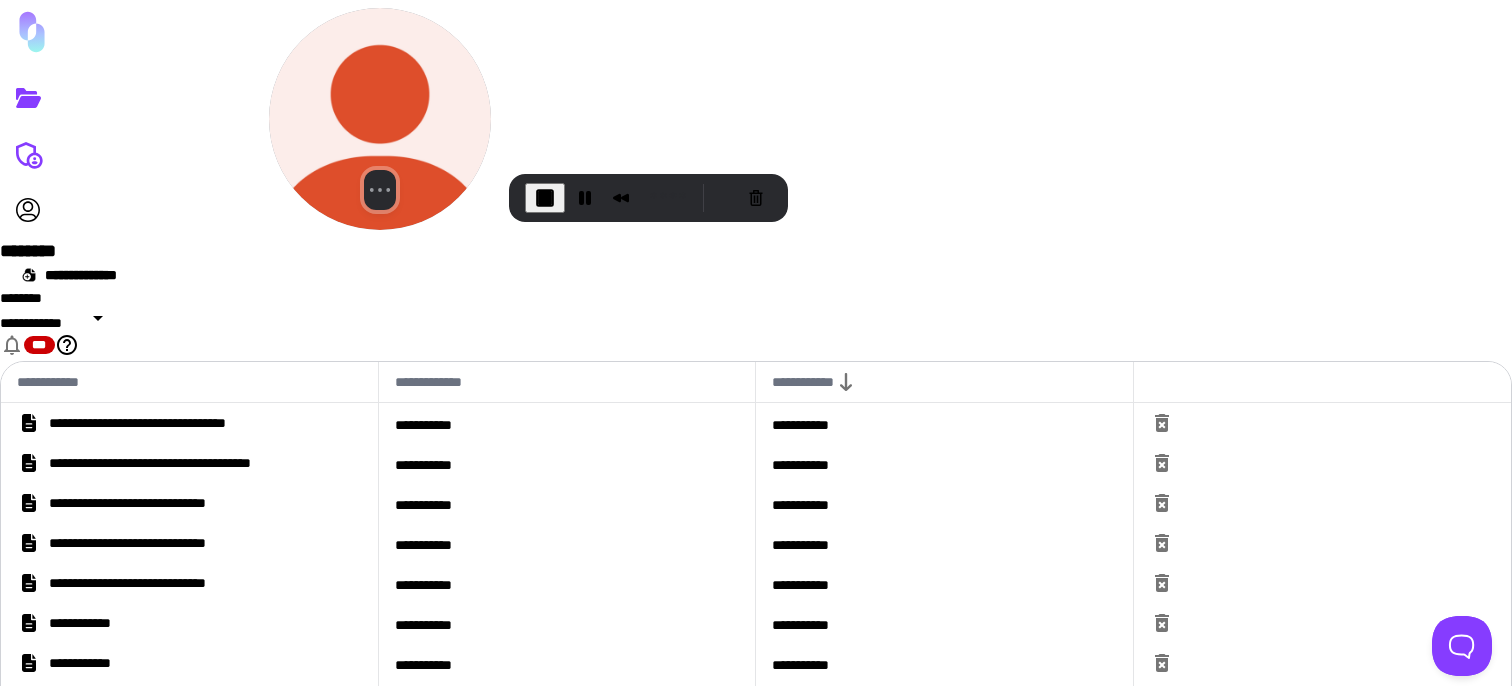 click 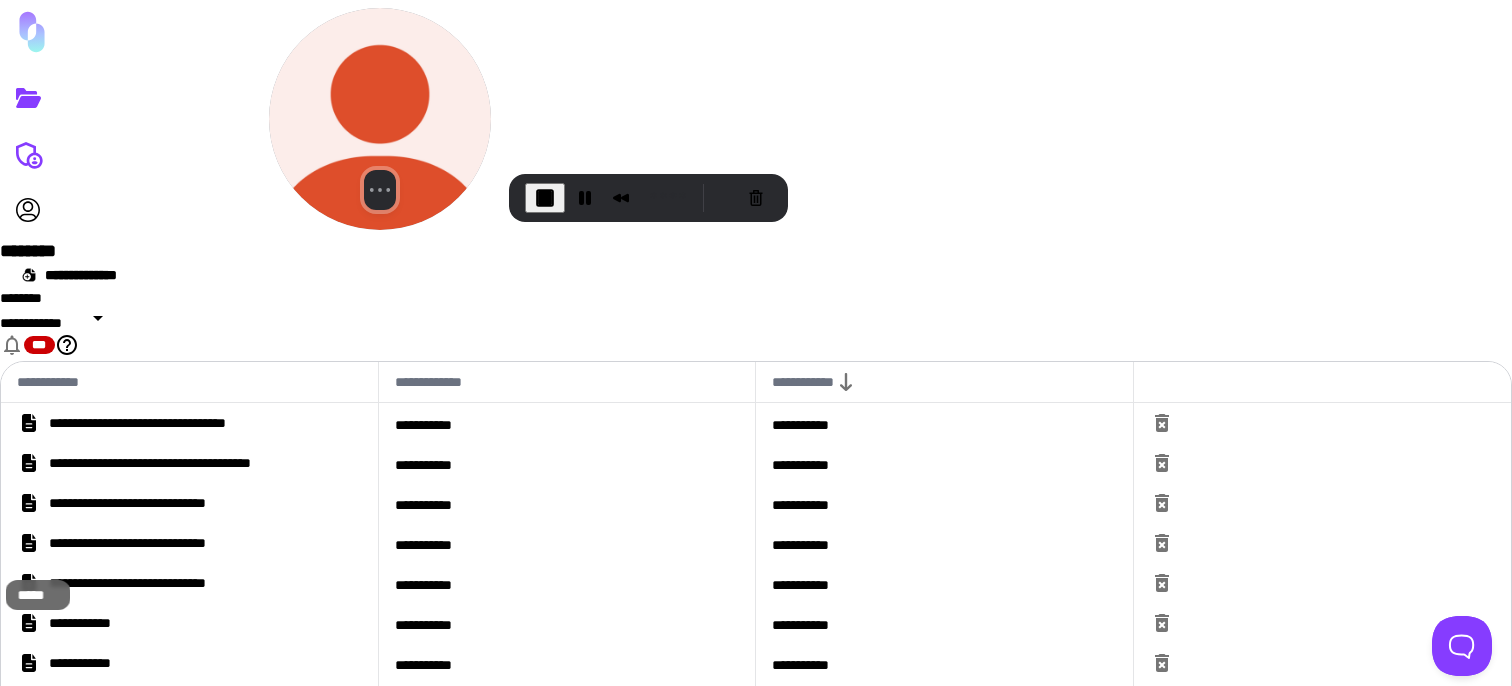 click 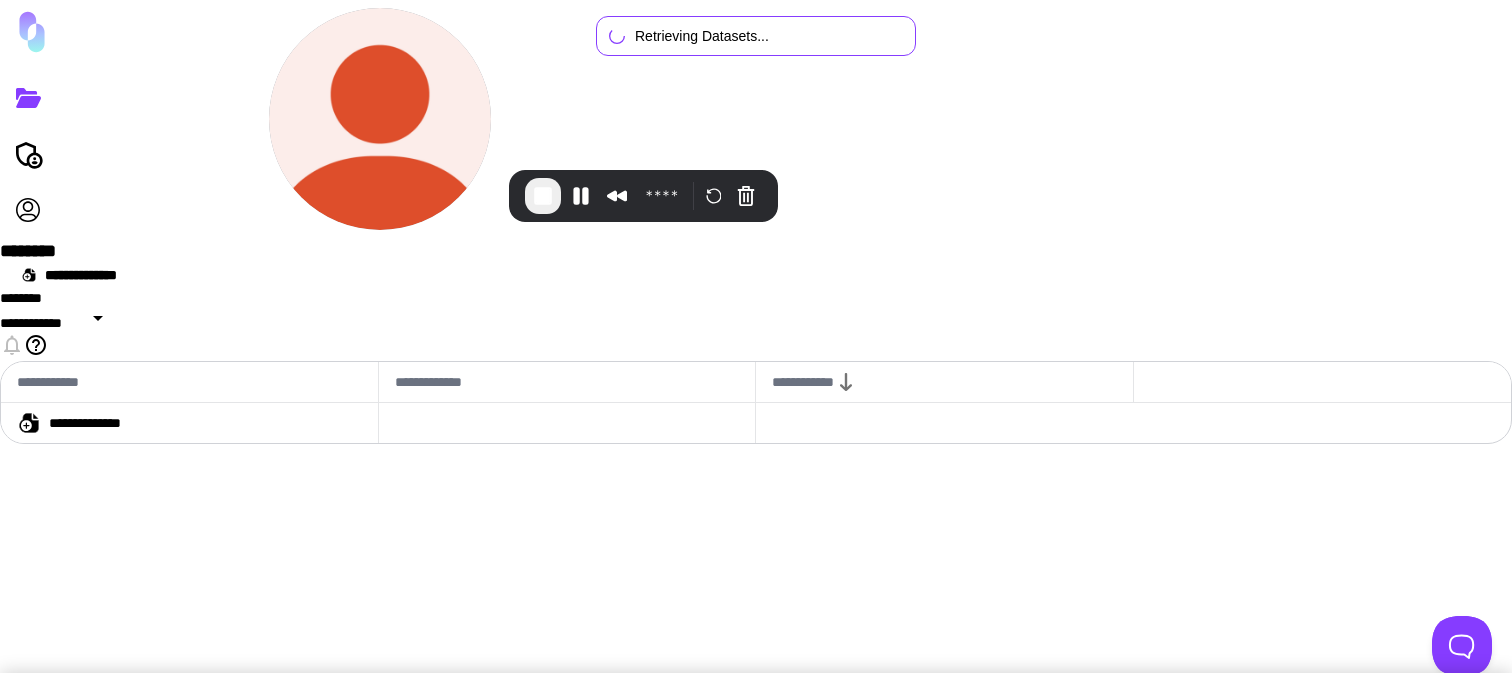 scroll, scrollTop: 0, scrollLeft: 0, axis: both 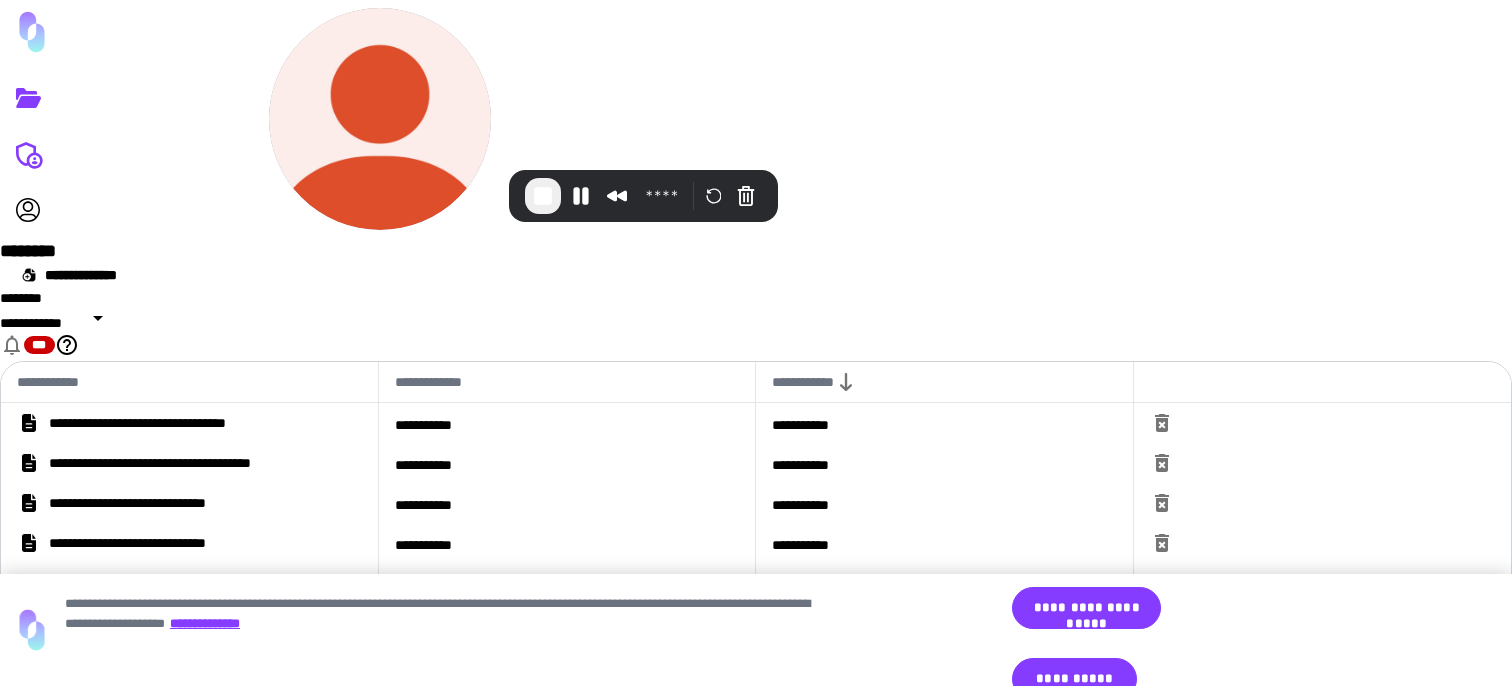 click 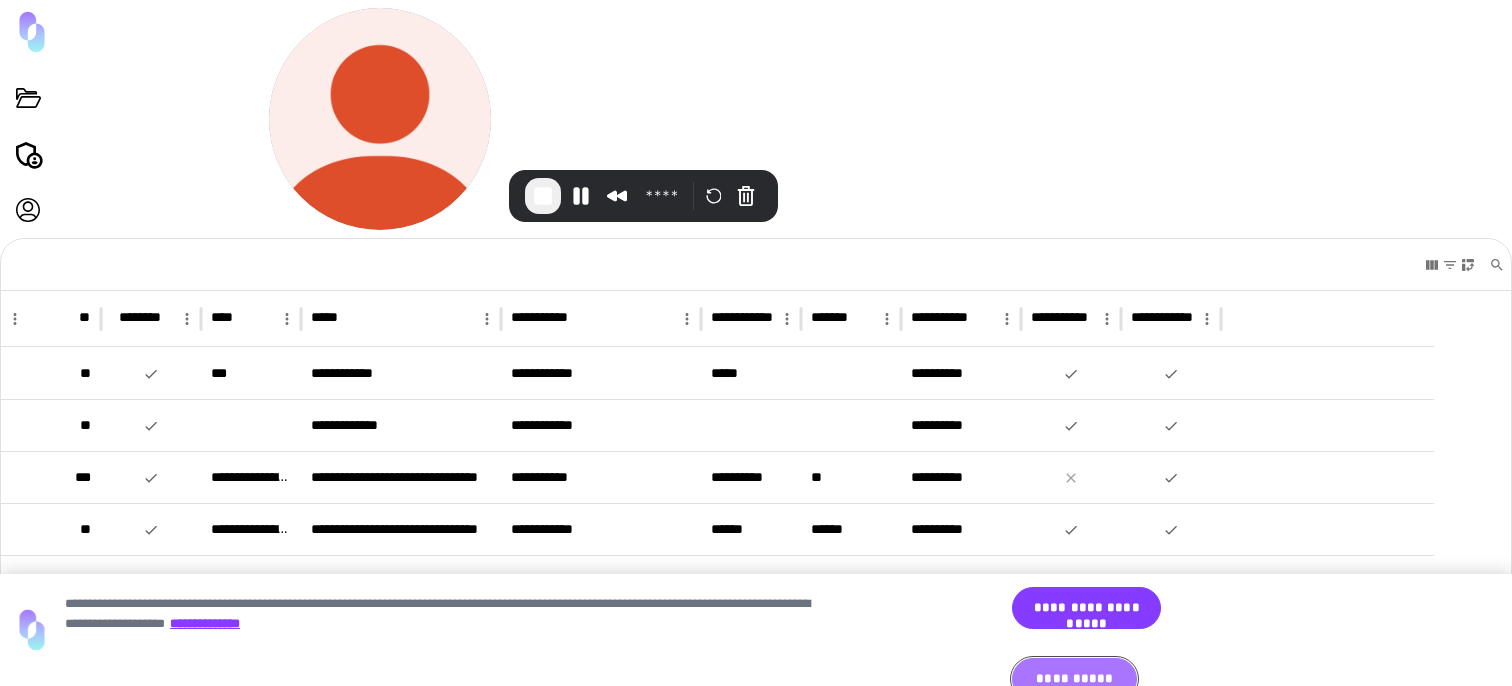 click on "**********" at bounding box center [1074, 679] 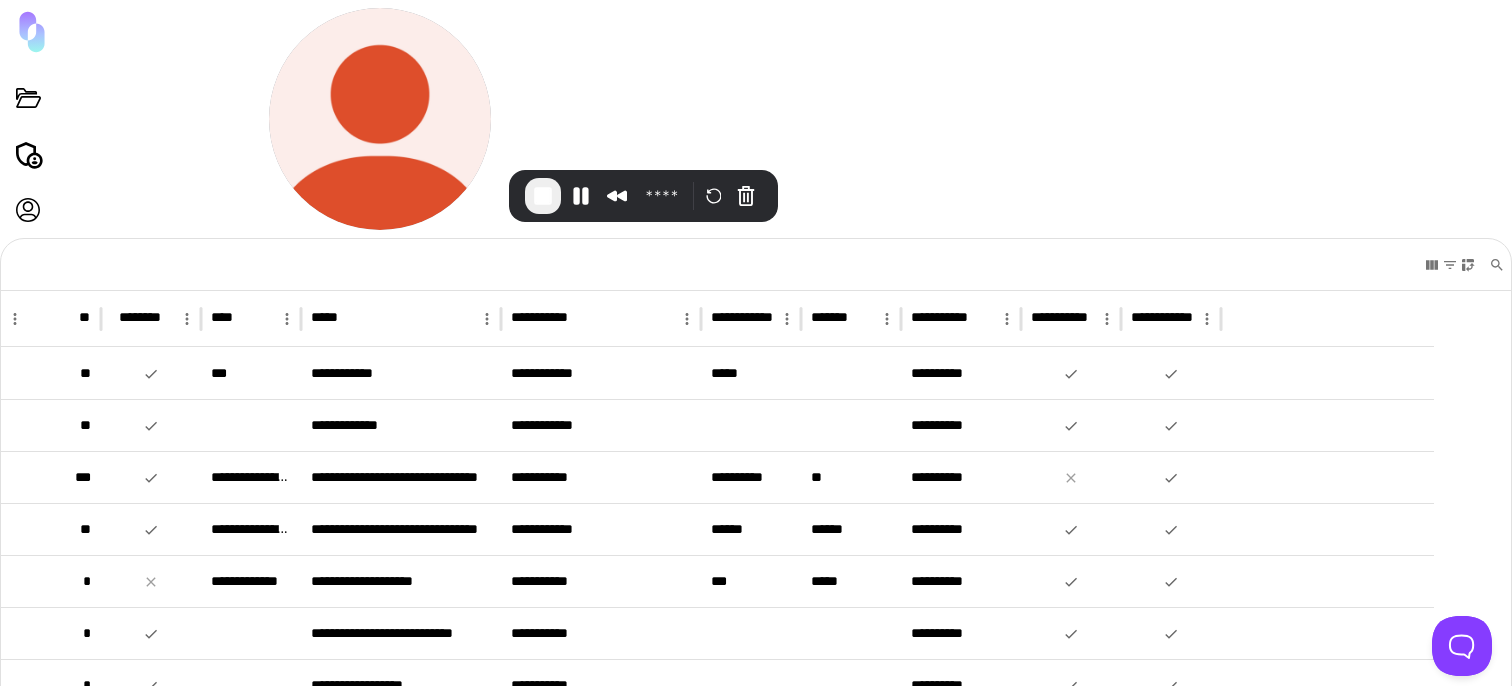 scroll, scrollTop: 579, scrollLeft: 0, axis: vertical 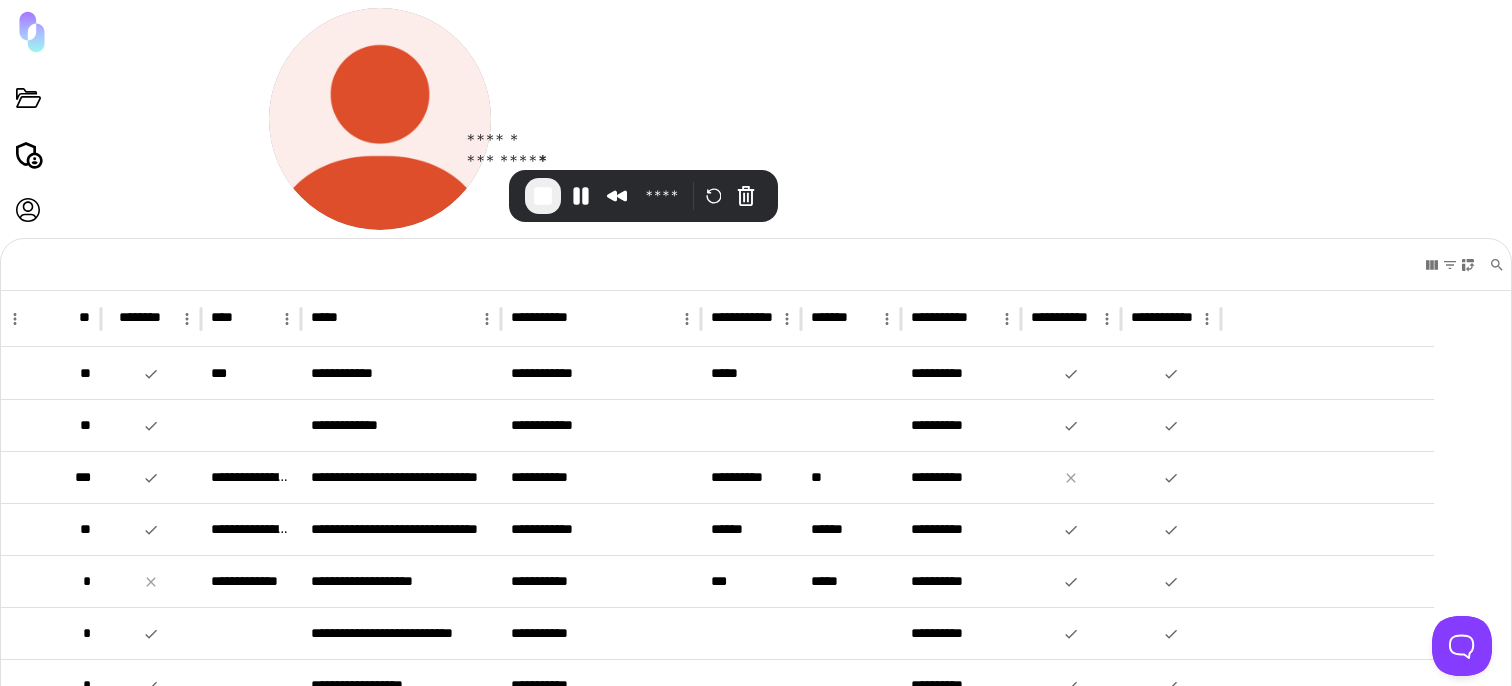 click at bounding box center (543, 196) 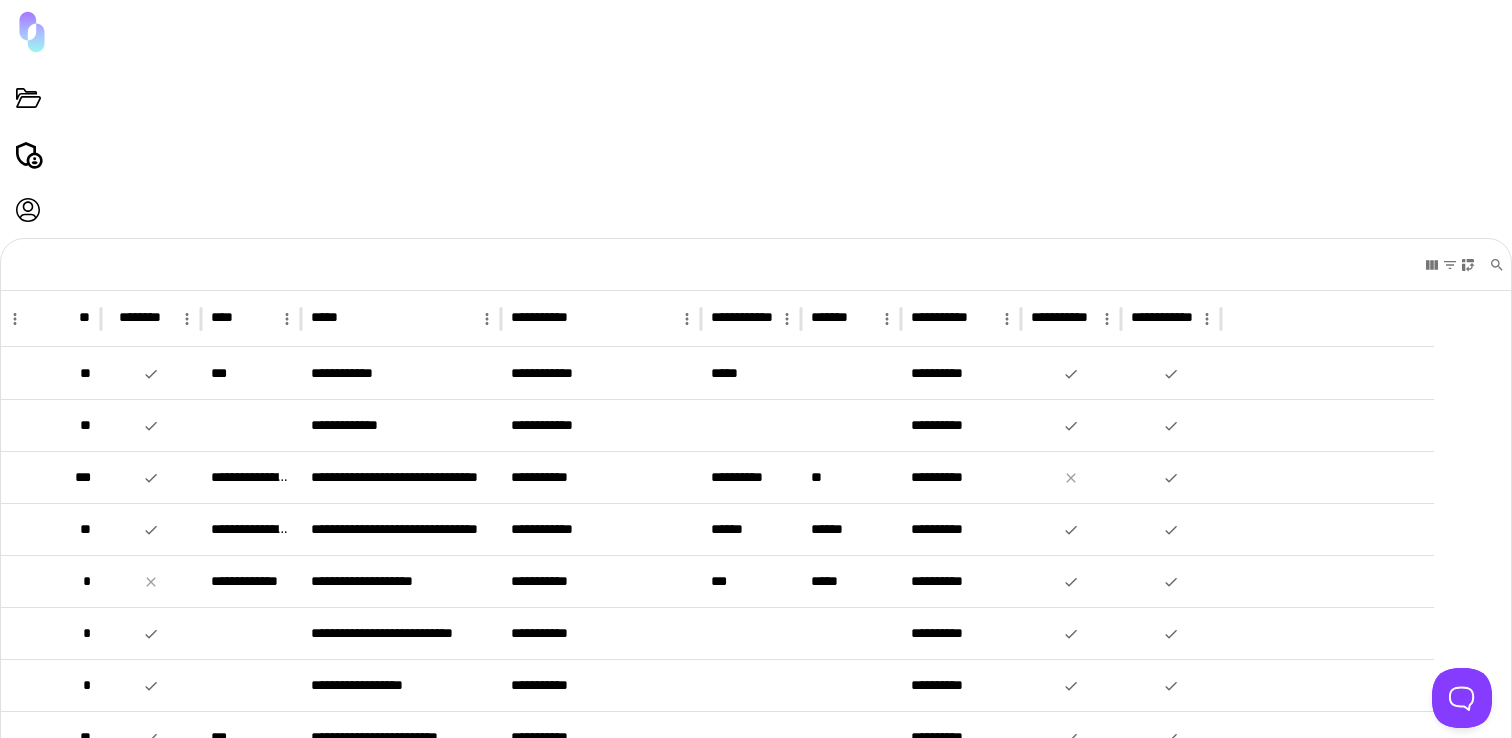click on "* *" at bounding box center (756, 265) 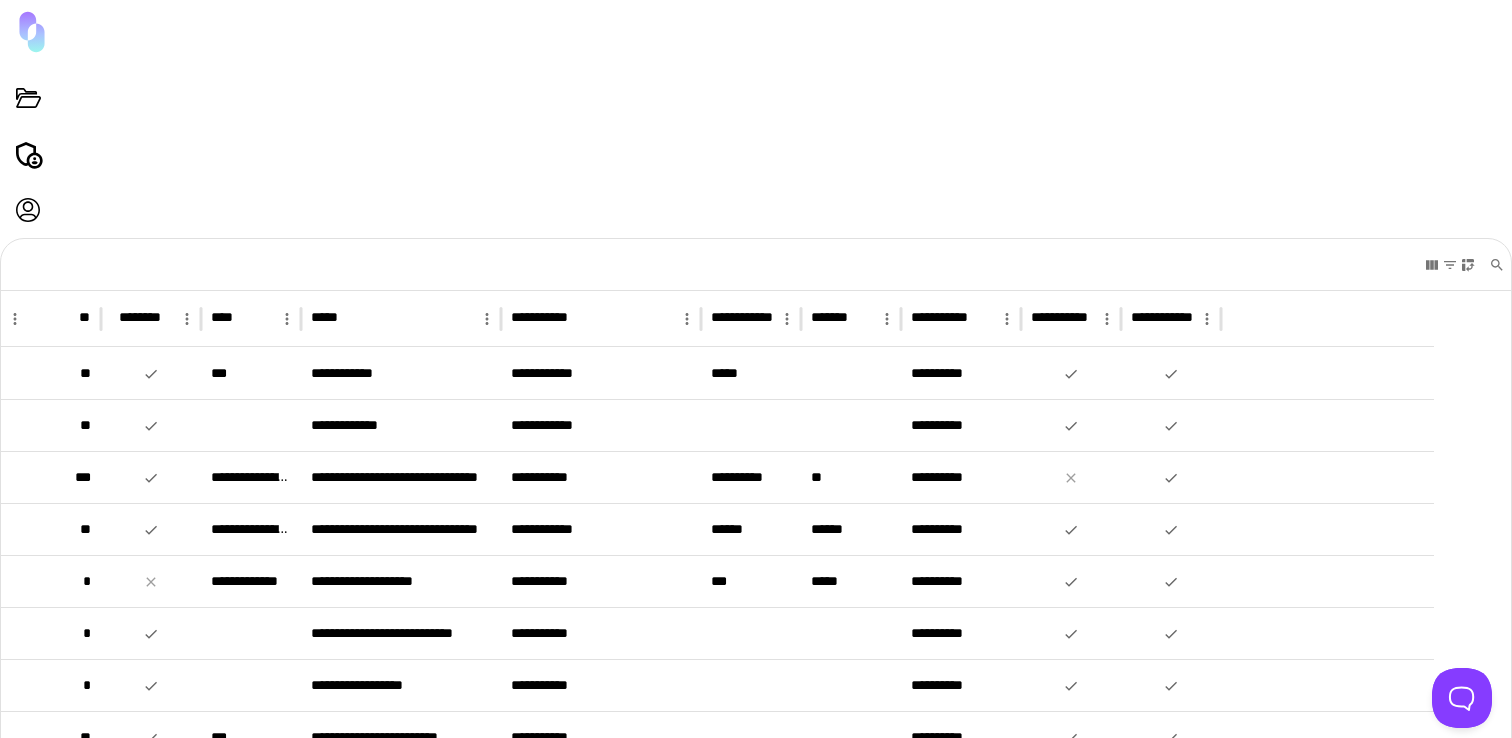scroll, scrollTop: 413, scrollLeft: 0, axis: vertical 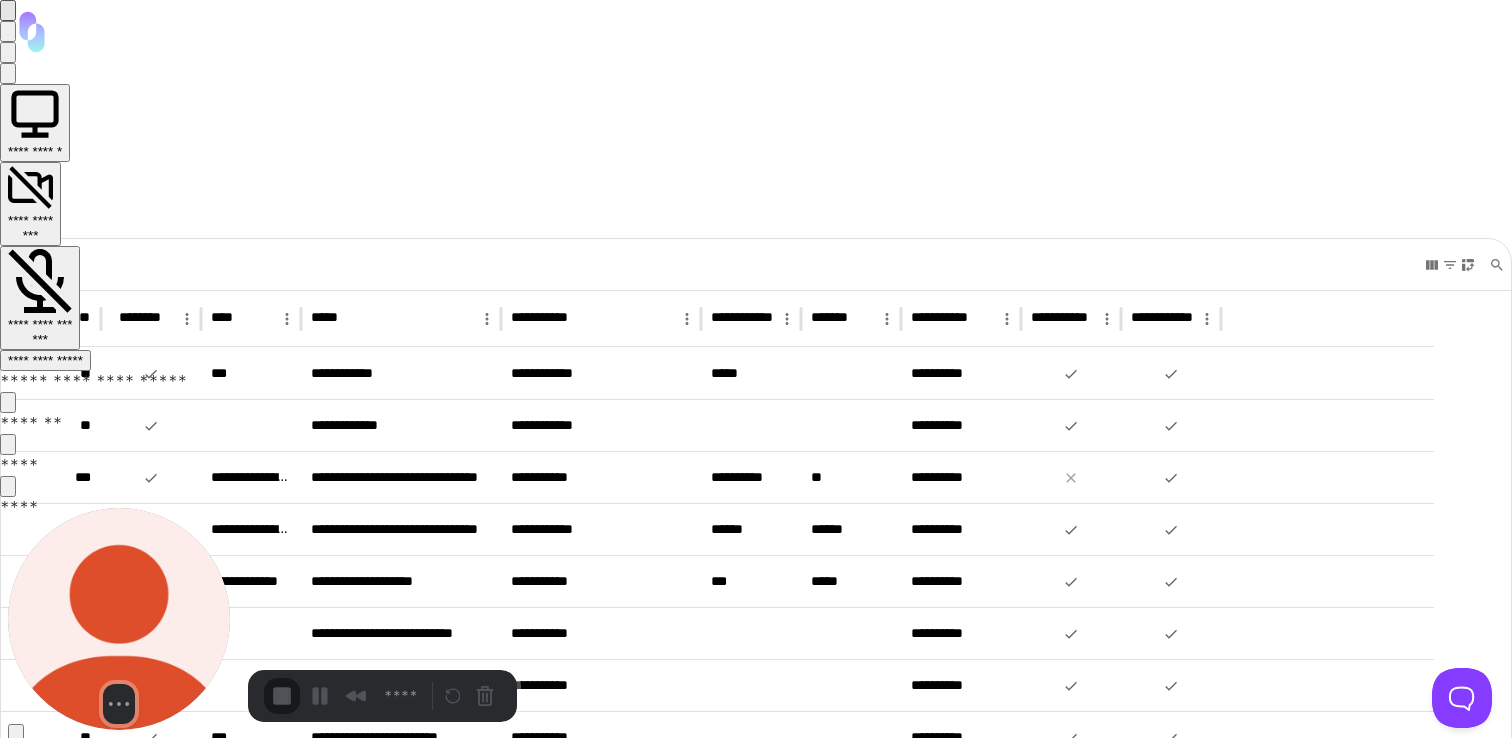 click on "**********" at bounding box center (45, 360) 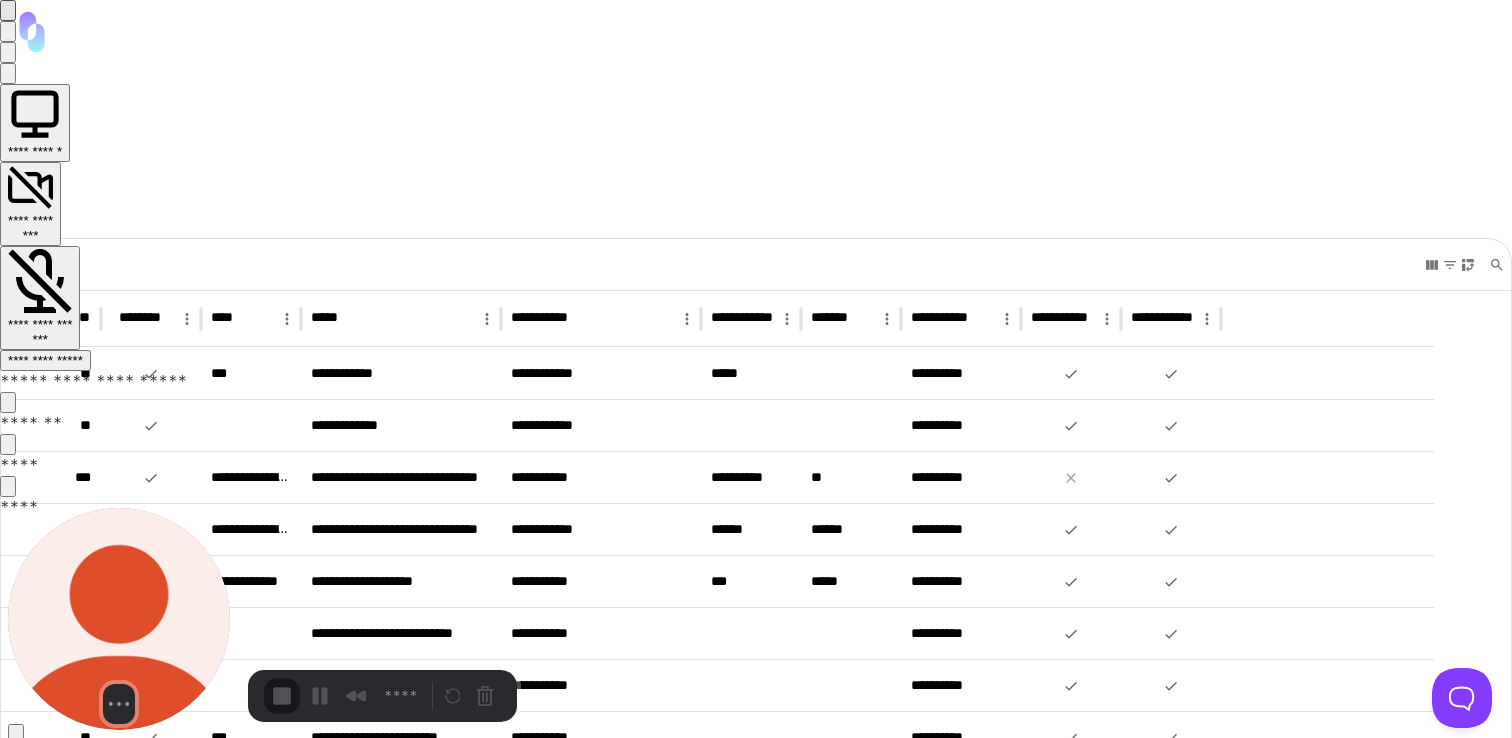 click on "**********" at bounding box center [352, 1417] 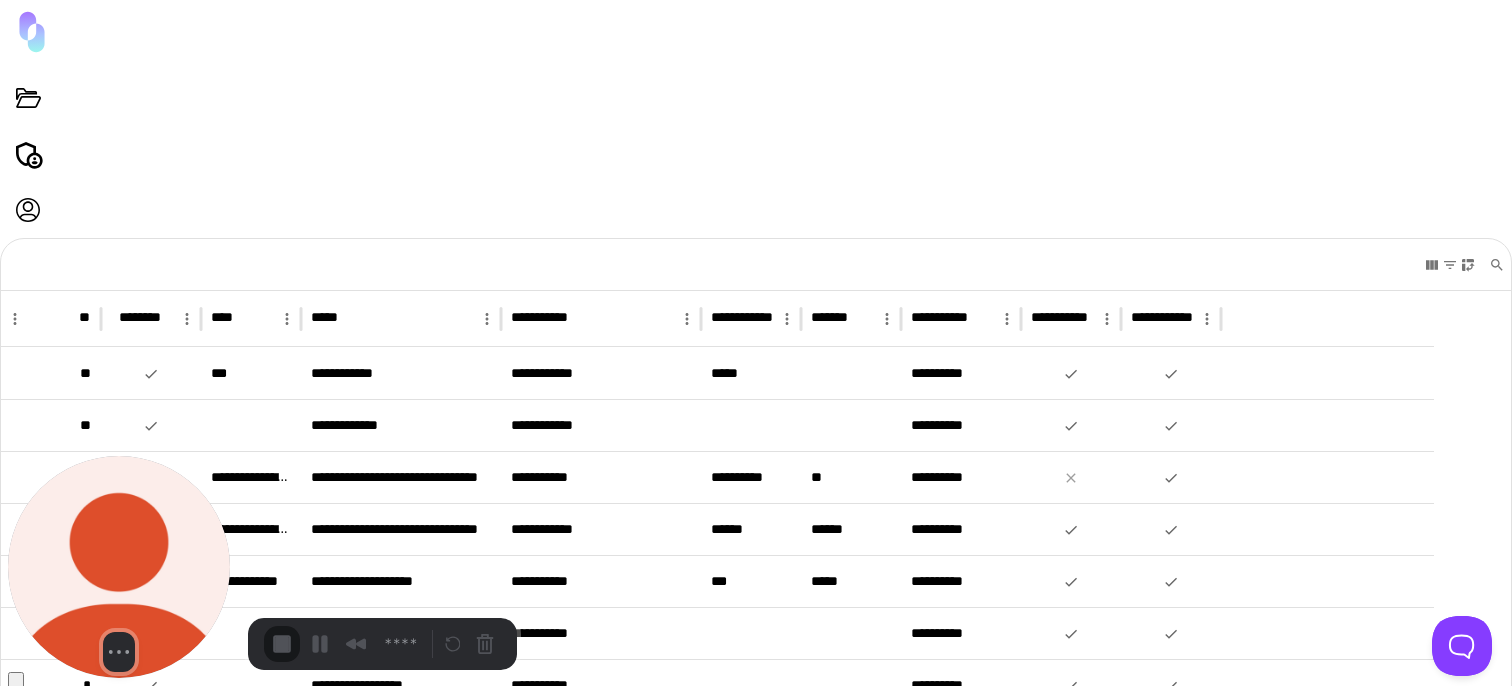 click on "**********" at bounding box center (45, 738) 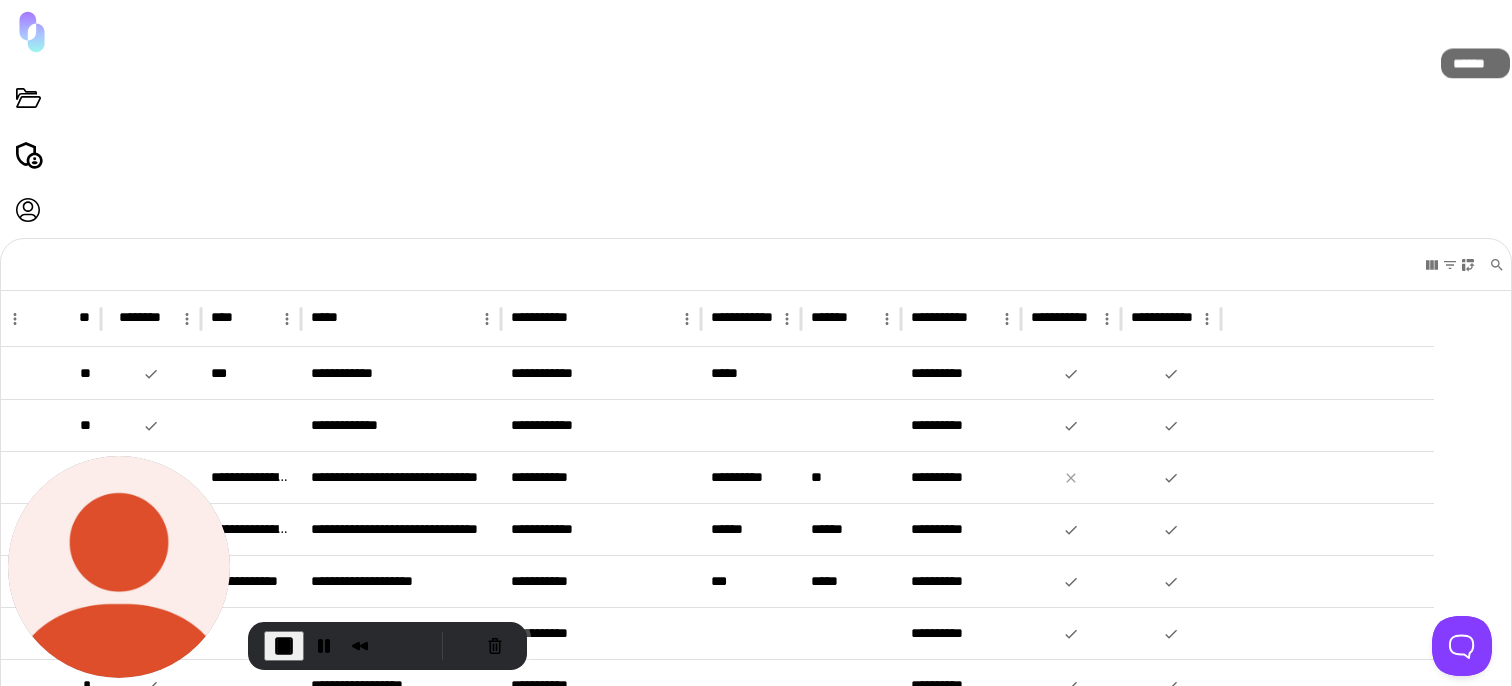 click 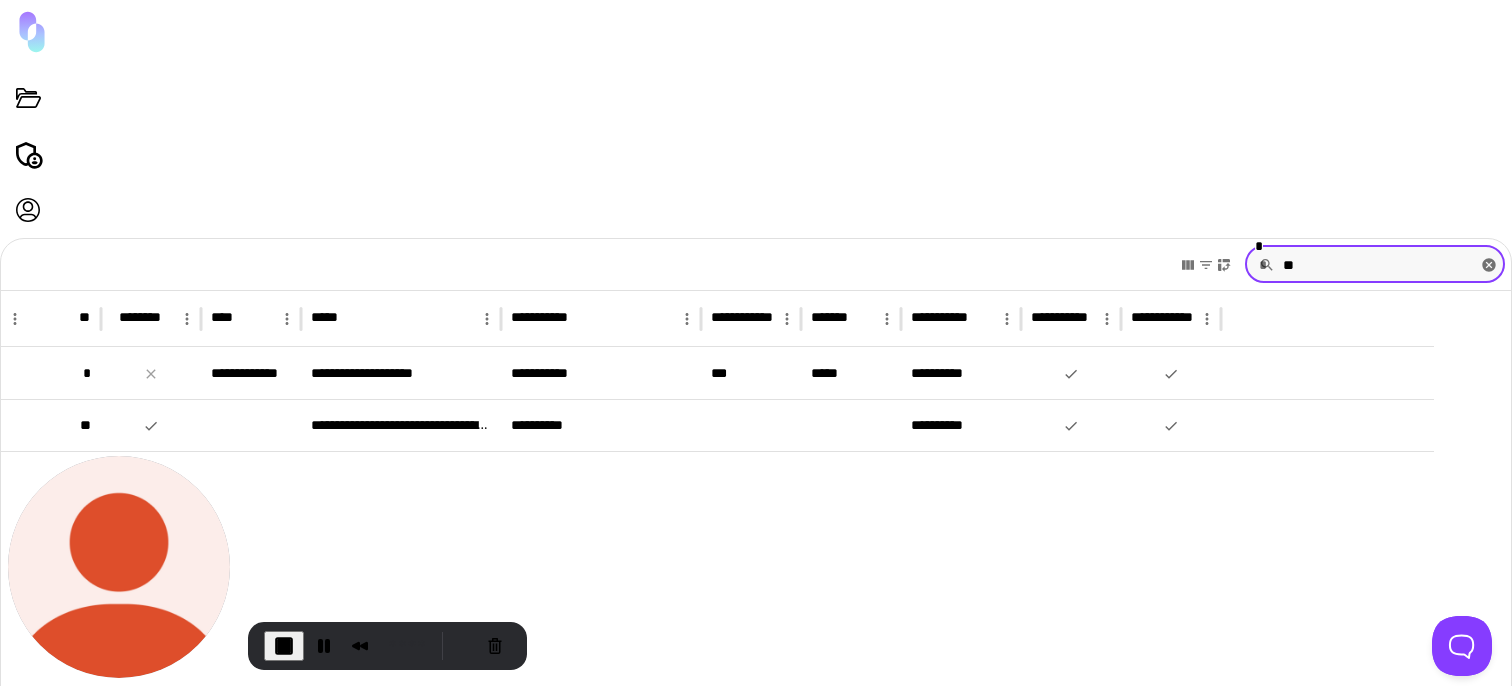 type on "*" 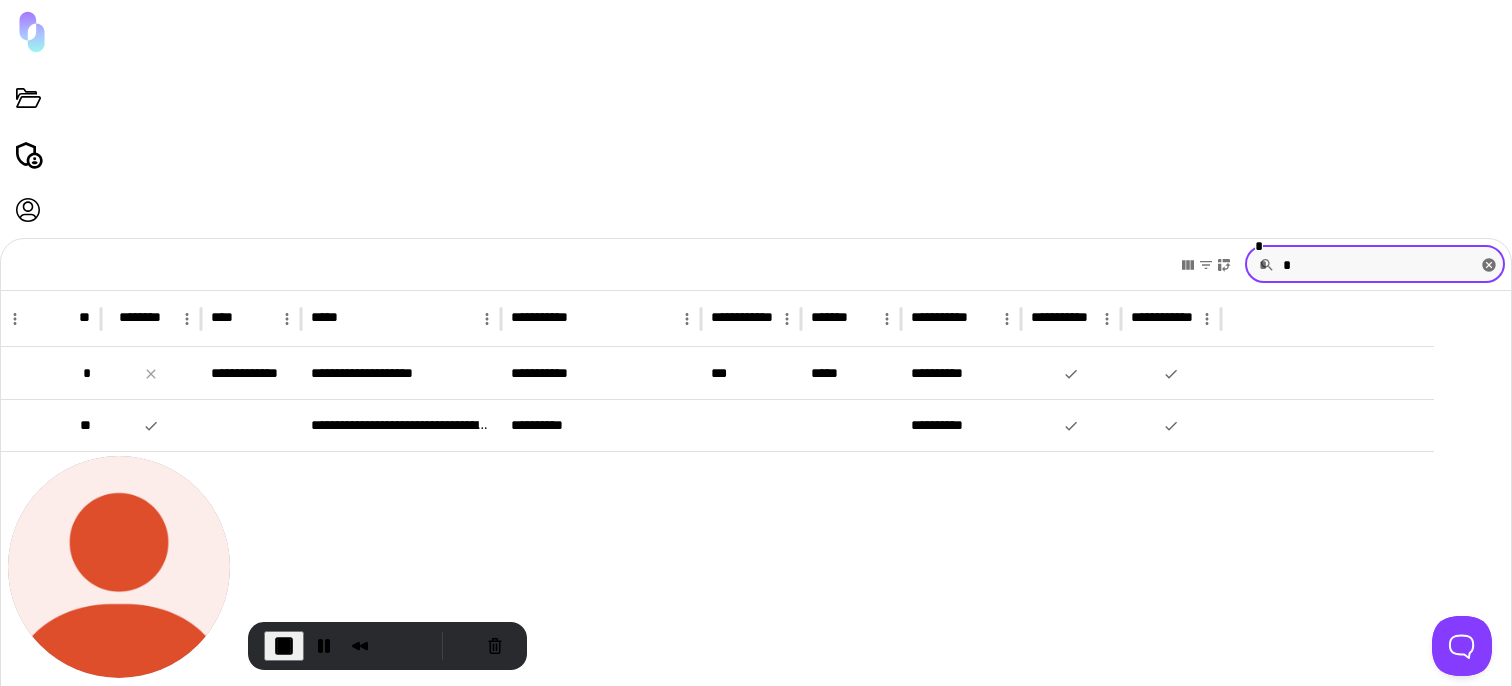 type 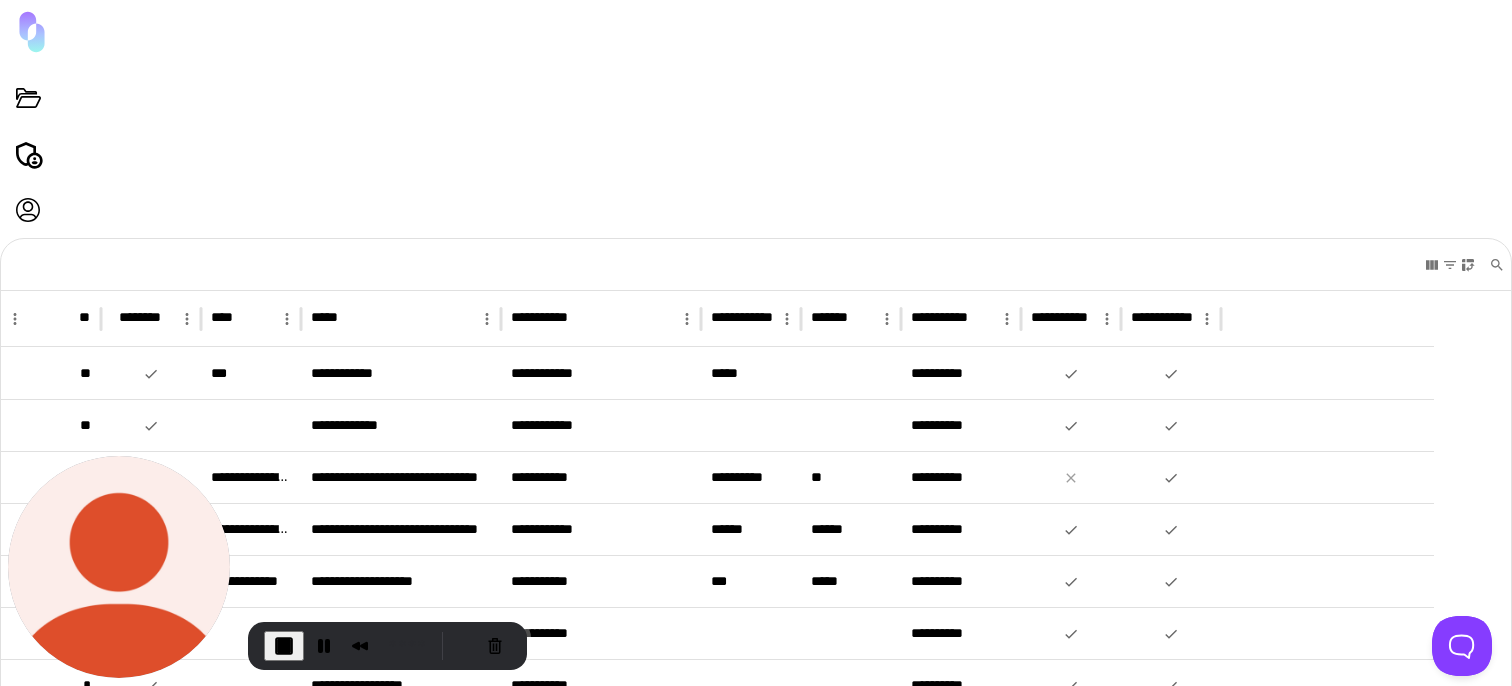 click on "* *" at bounding box center [756, 265] 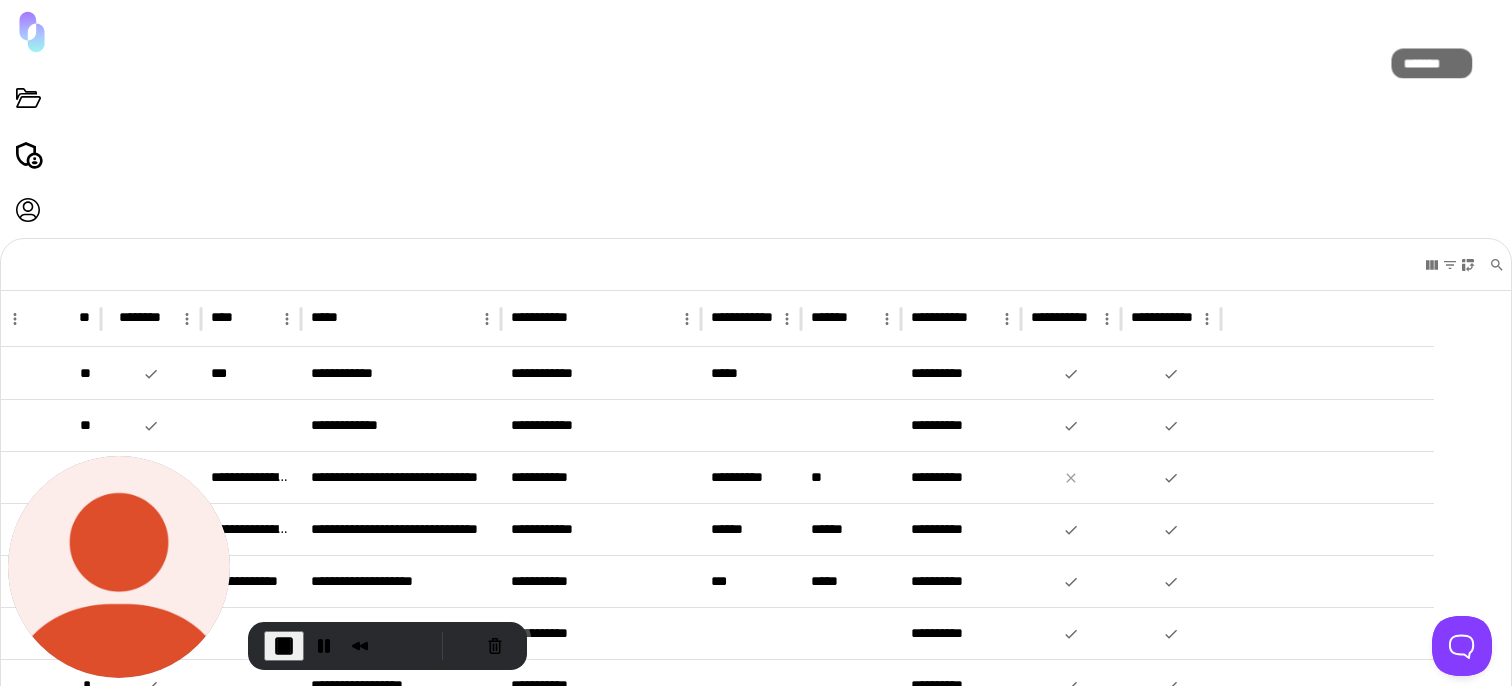 click 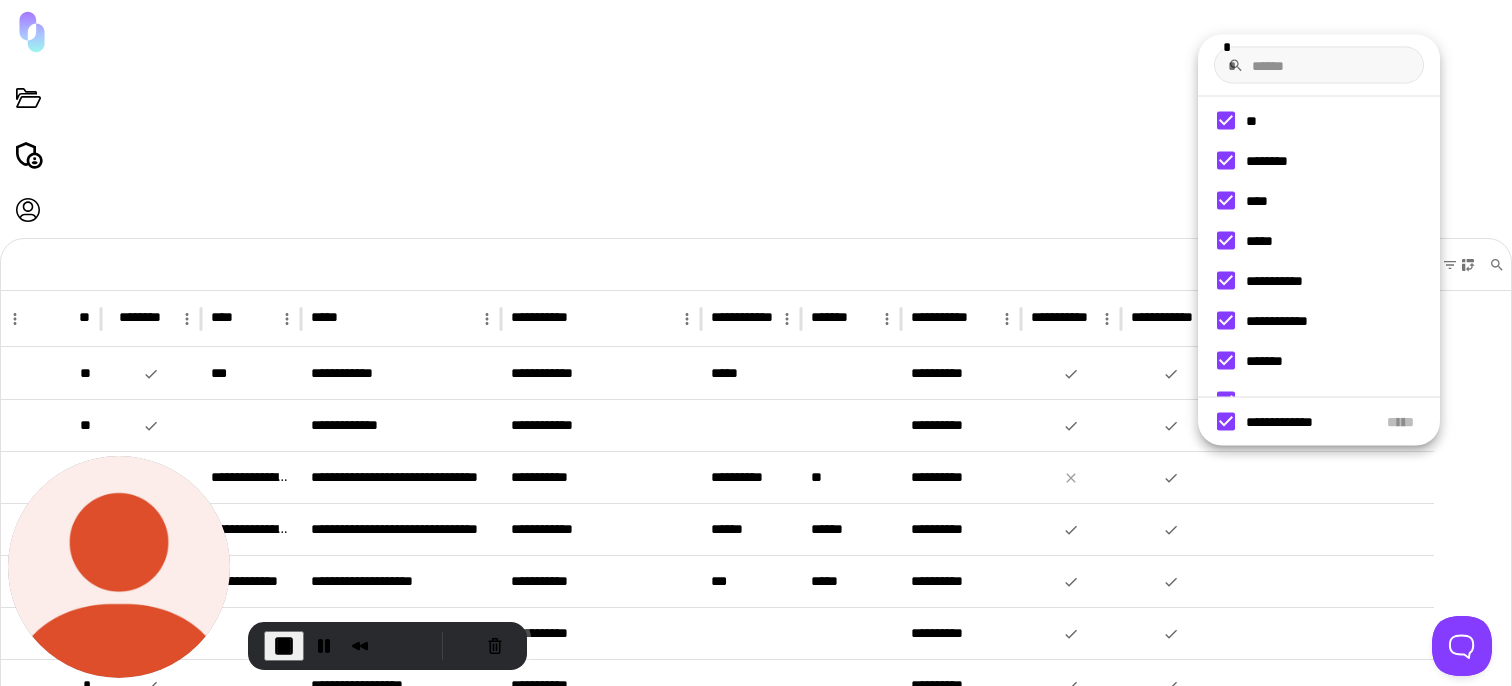 click 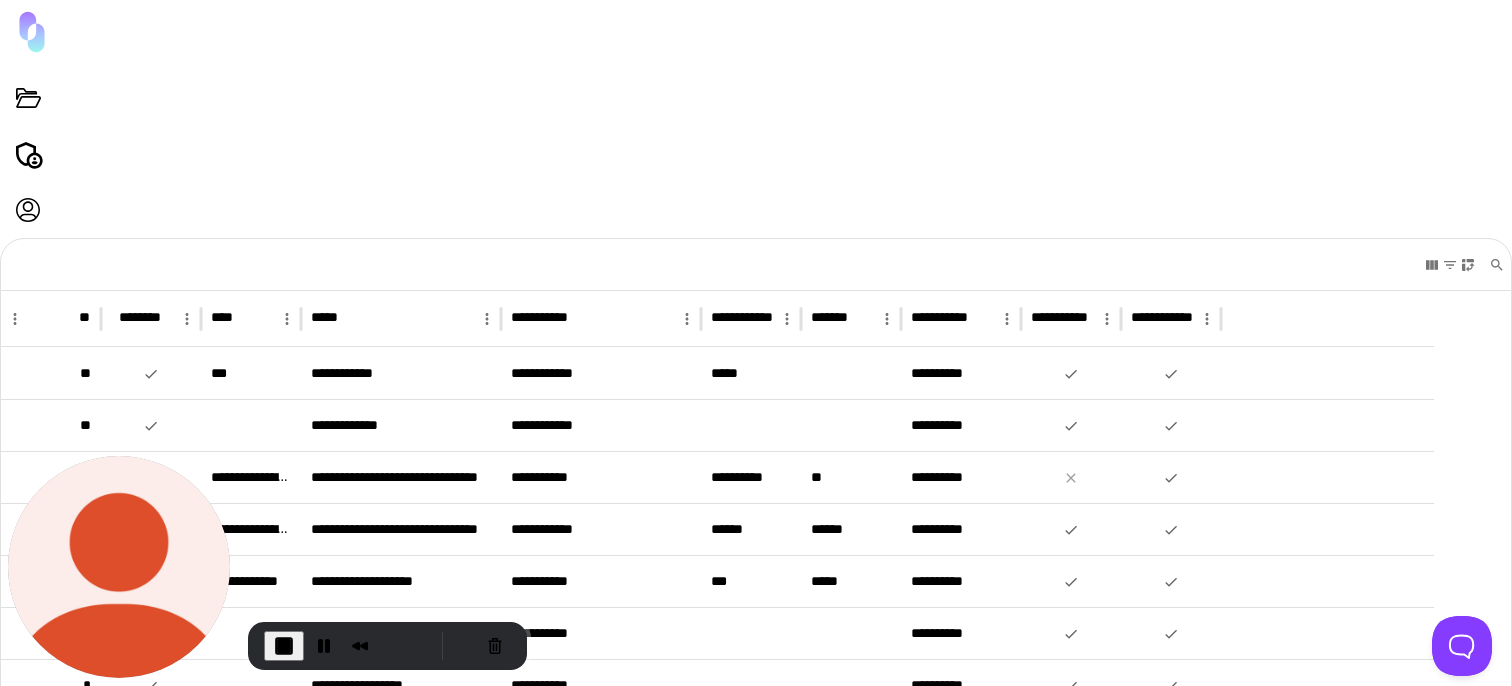 click 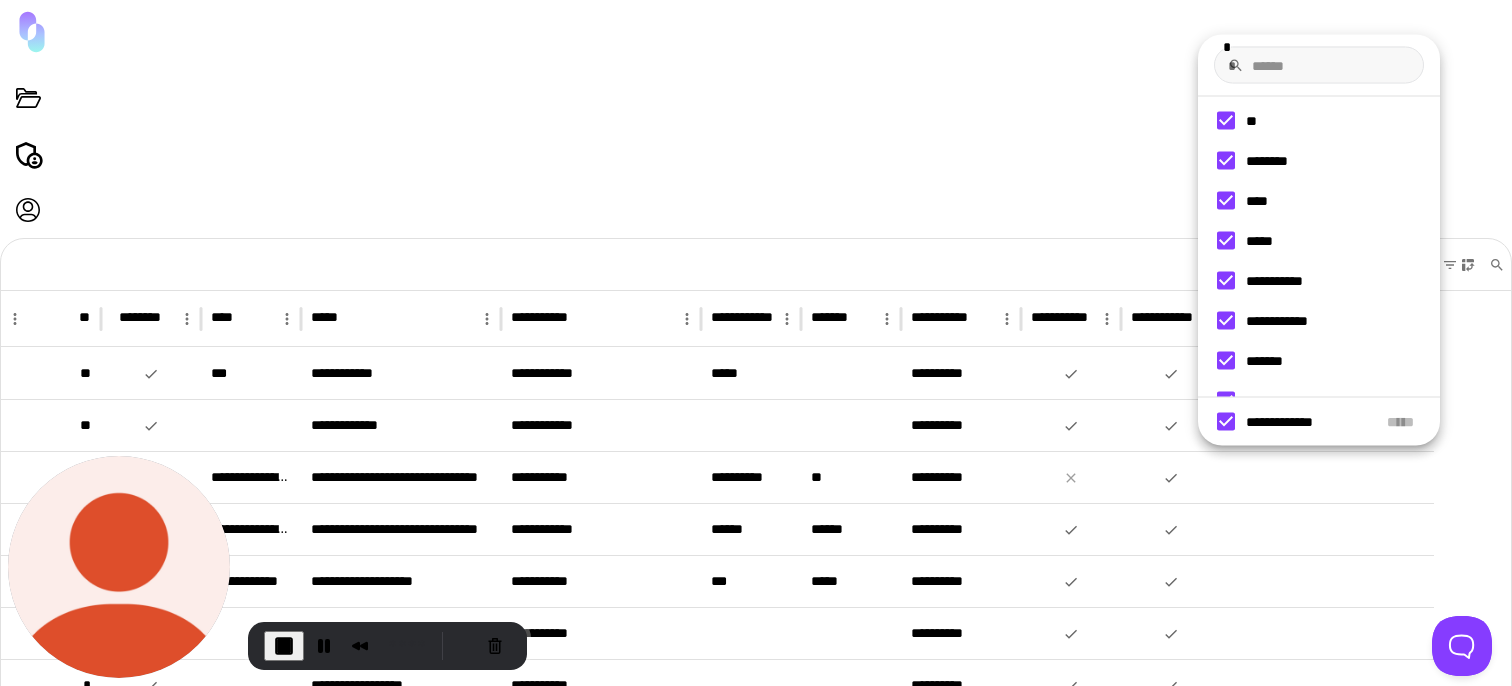 click 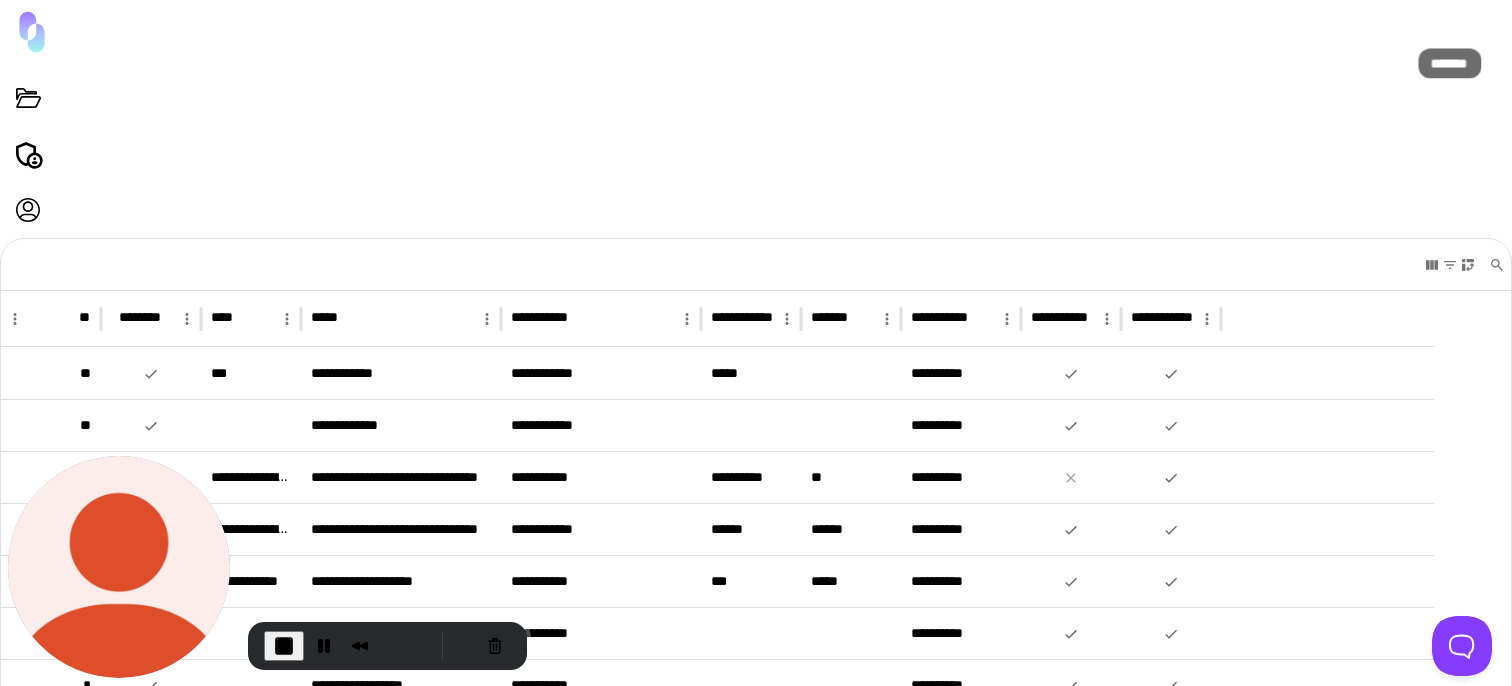 click 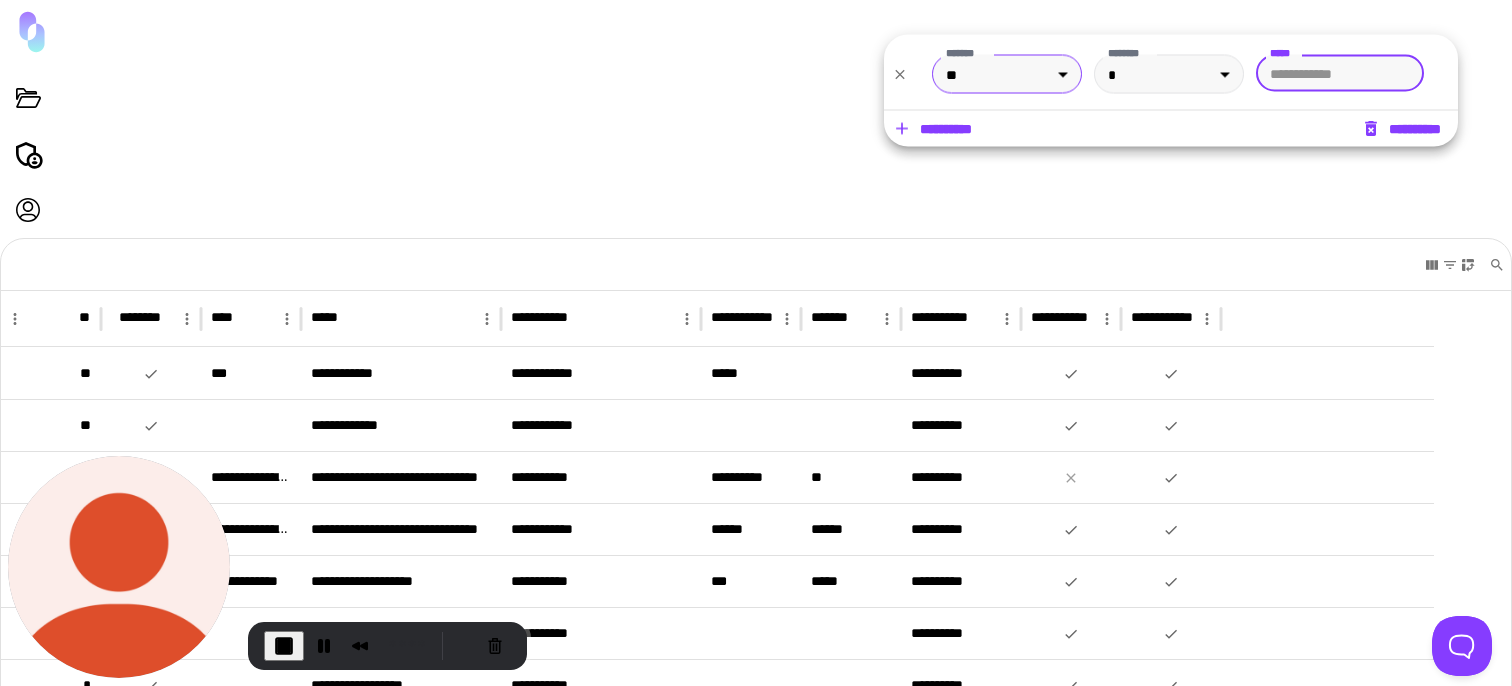 click on "**********" at bounding box center [756, 343] 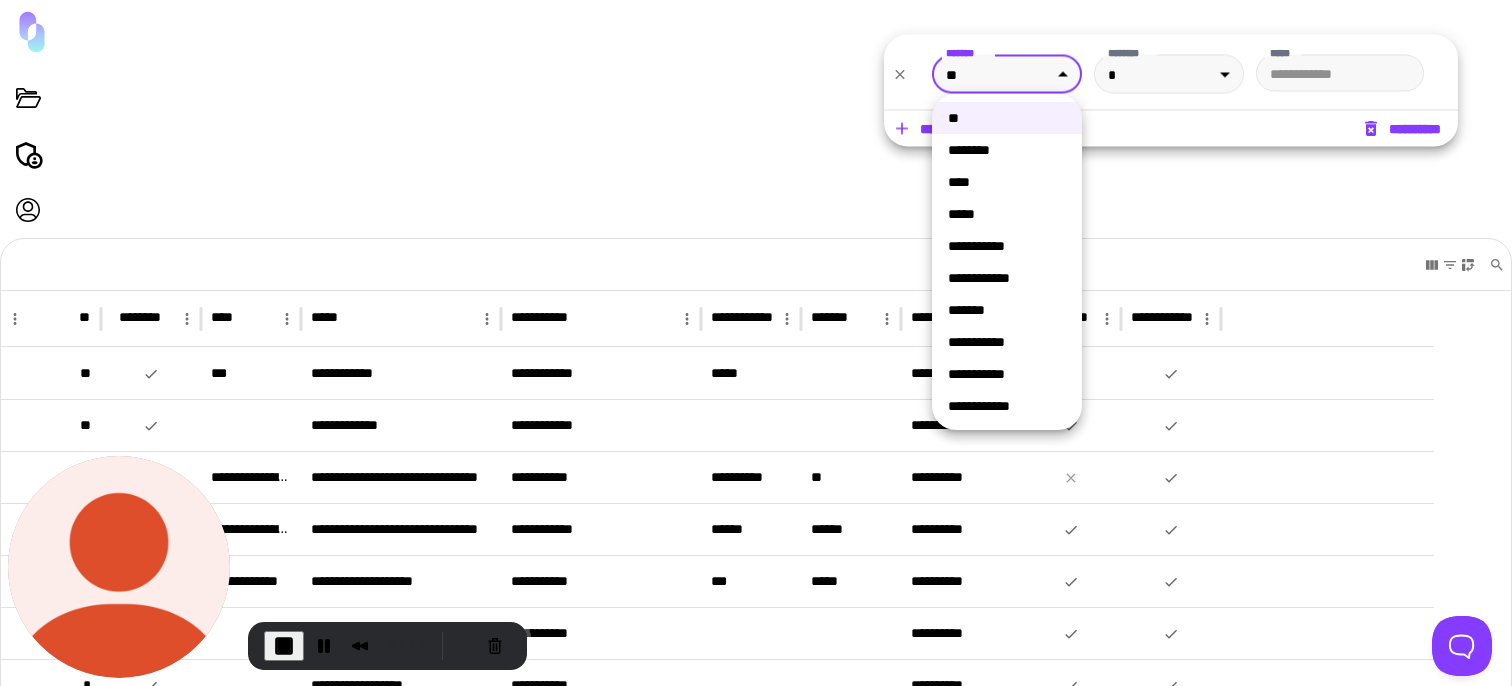 click on "*****" at bounding box center [1007, 214] 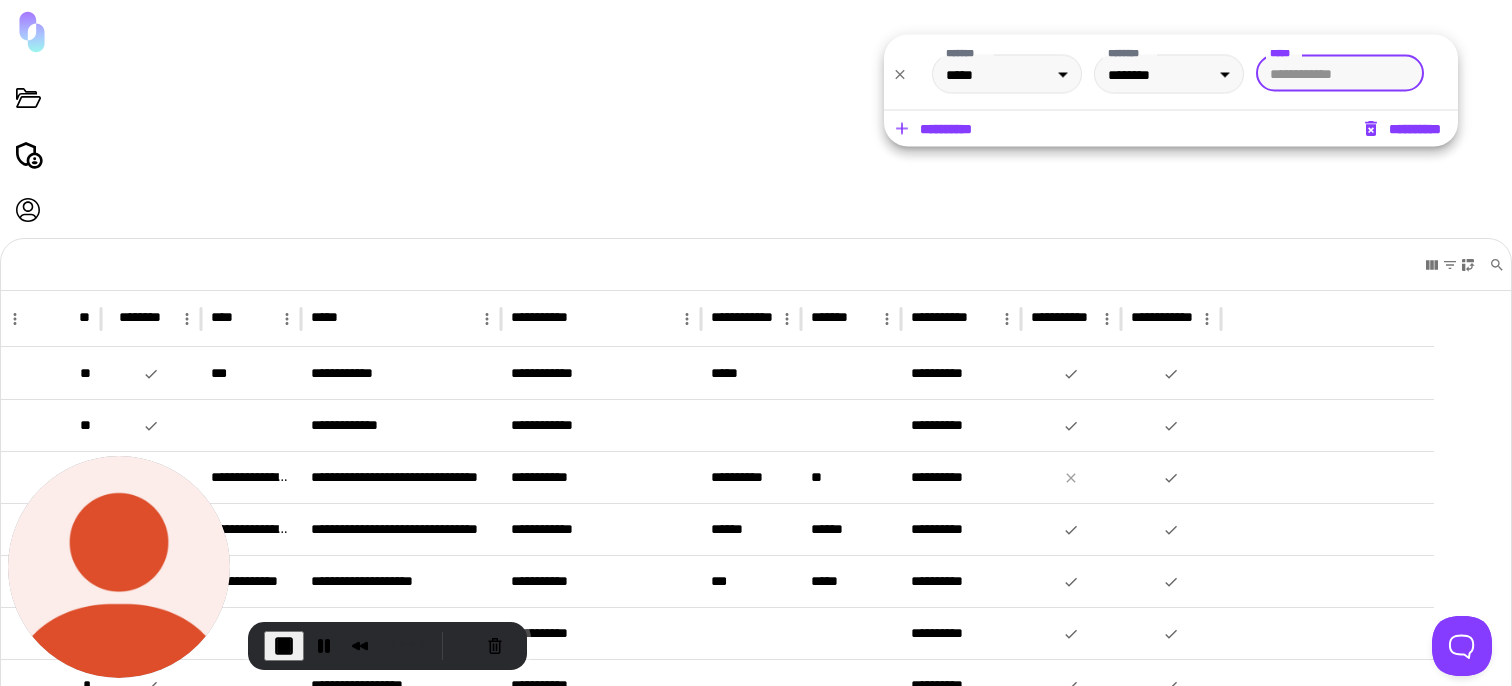 click on "*****" at bounding box center (1340, 73) 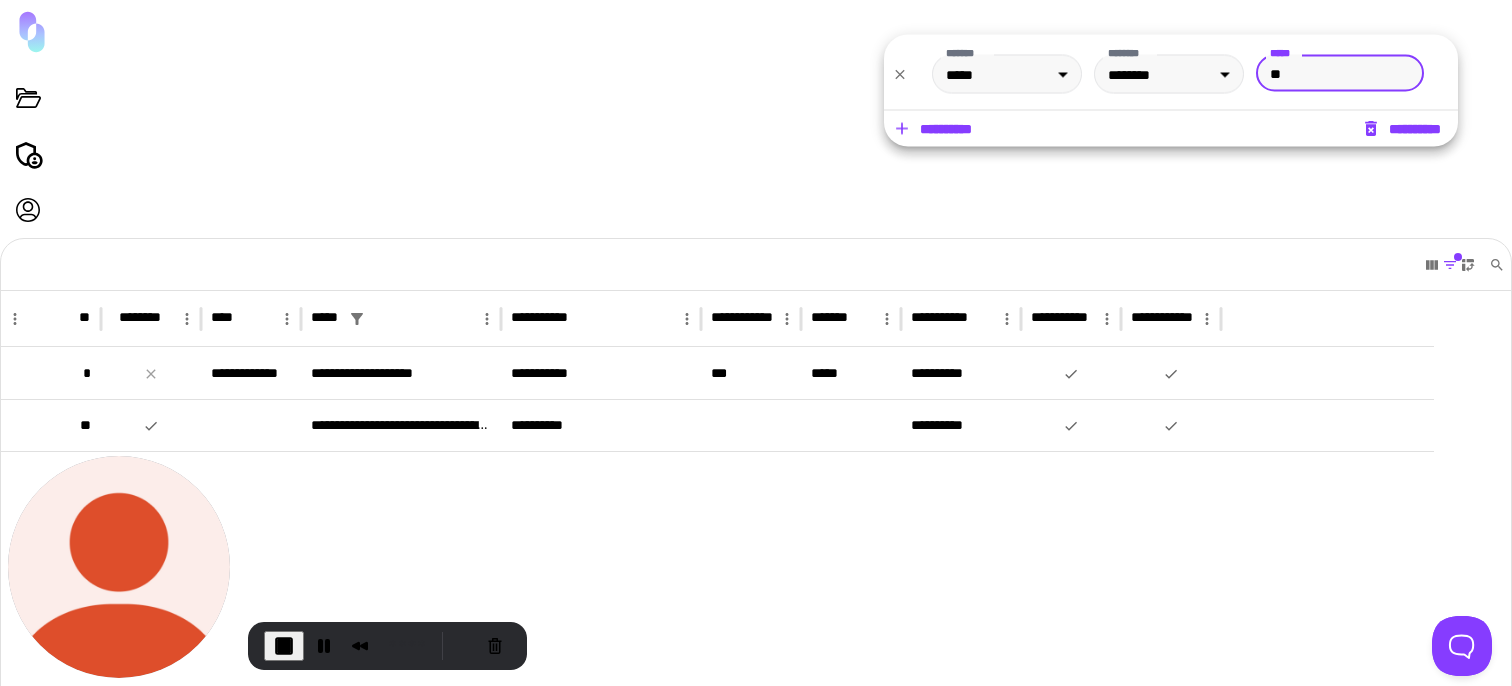 type on "*" 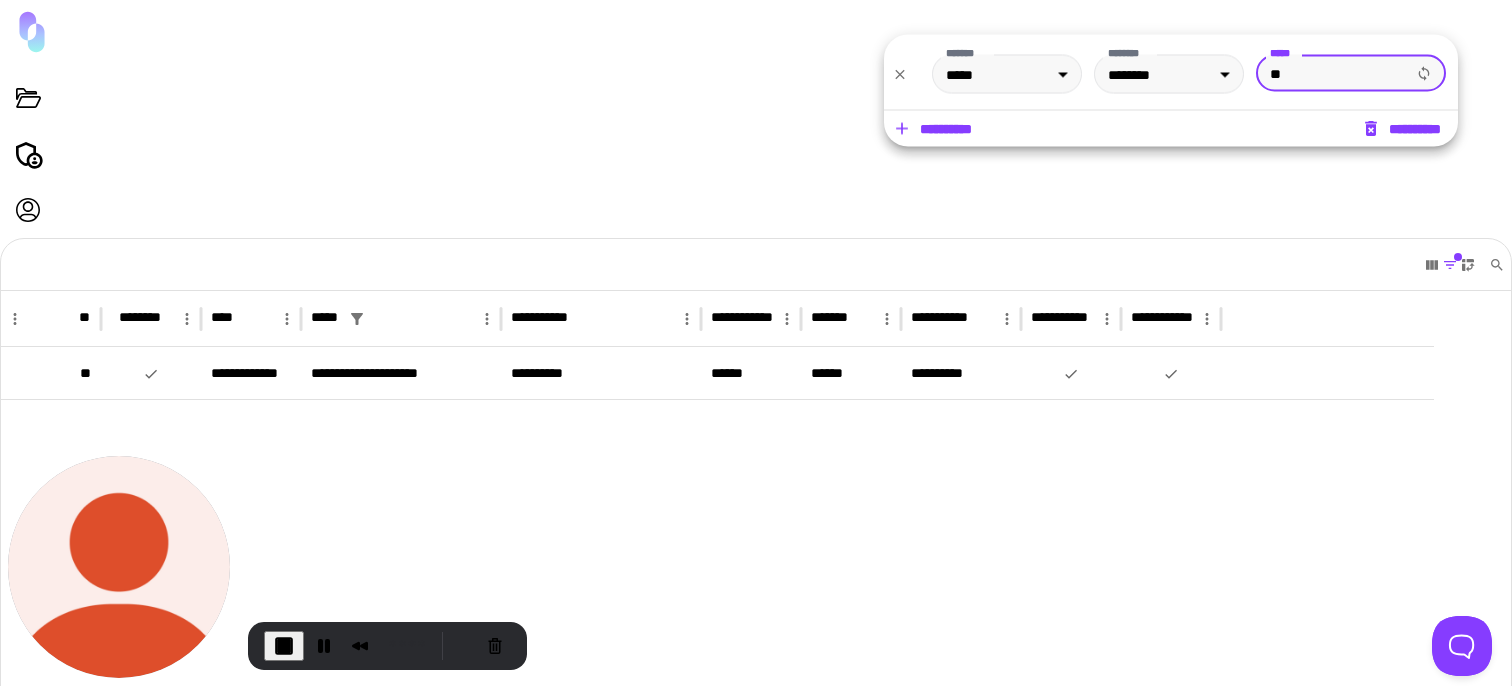 type on "*" 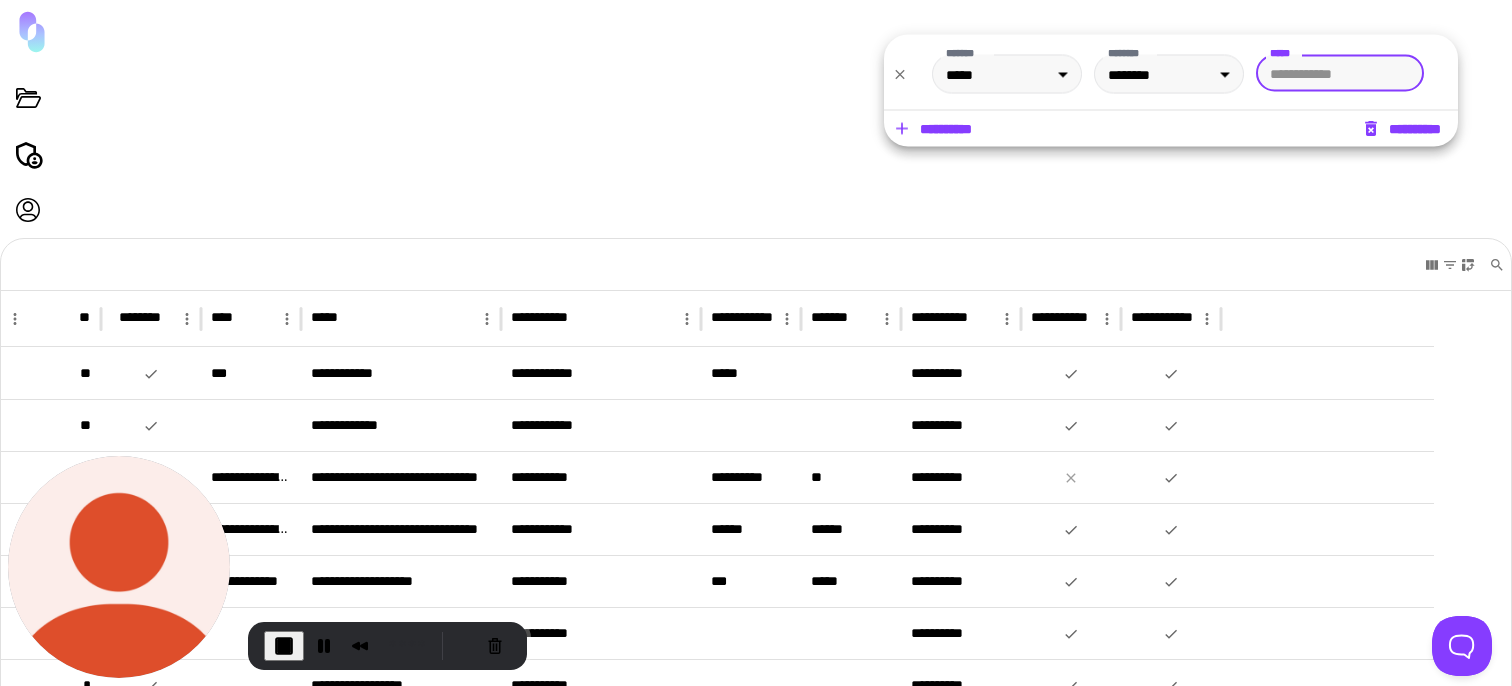 type on "*" 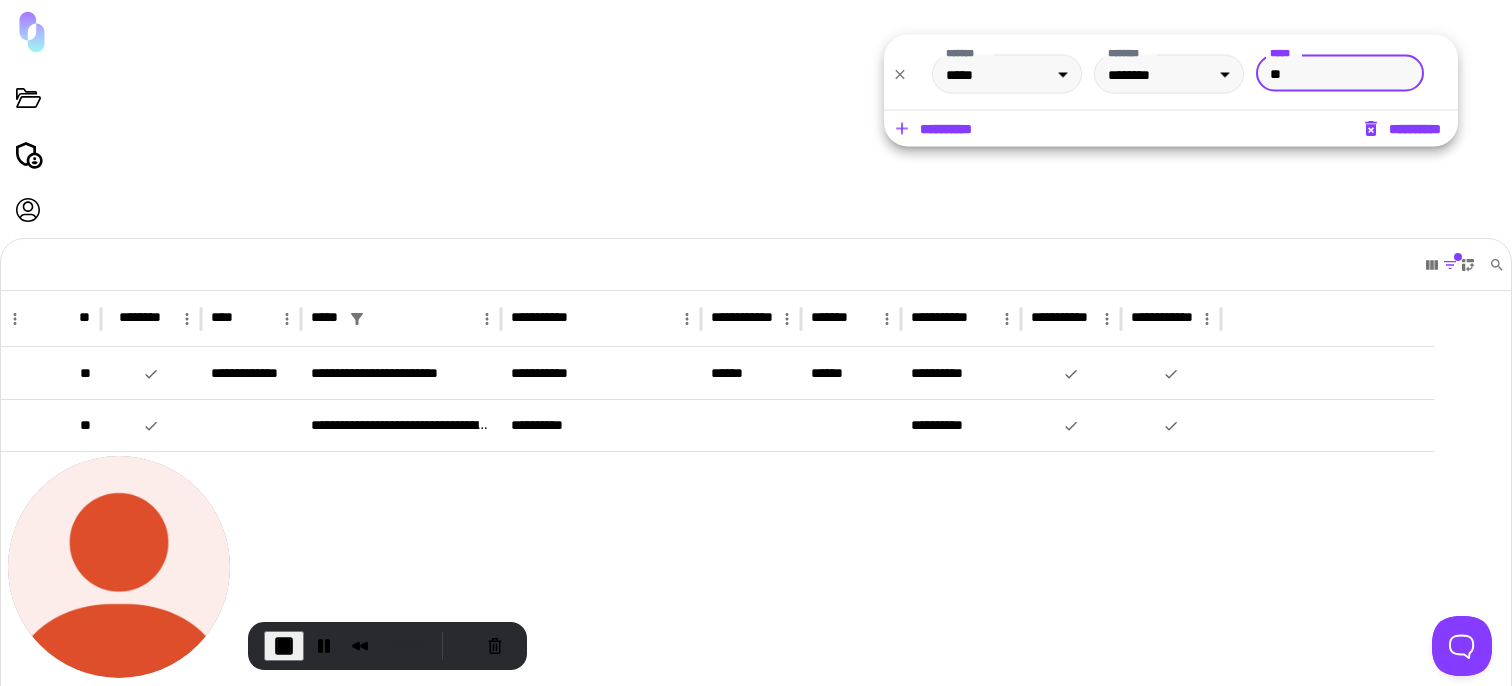 type on "*" 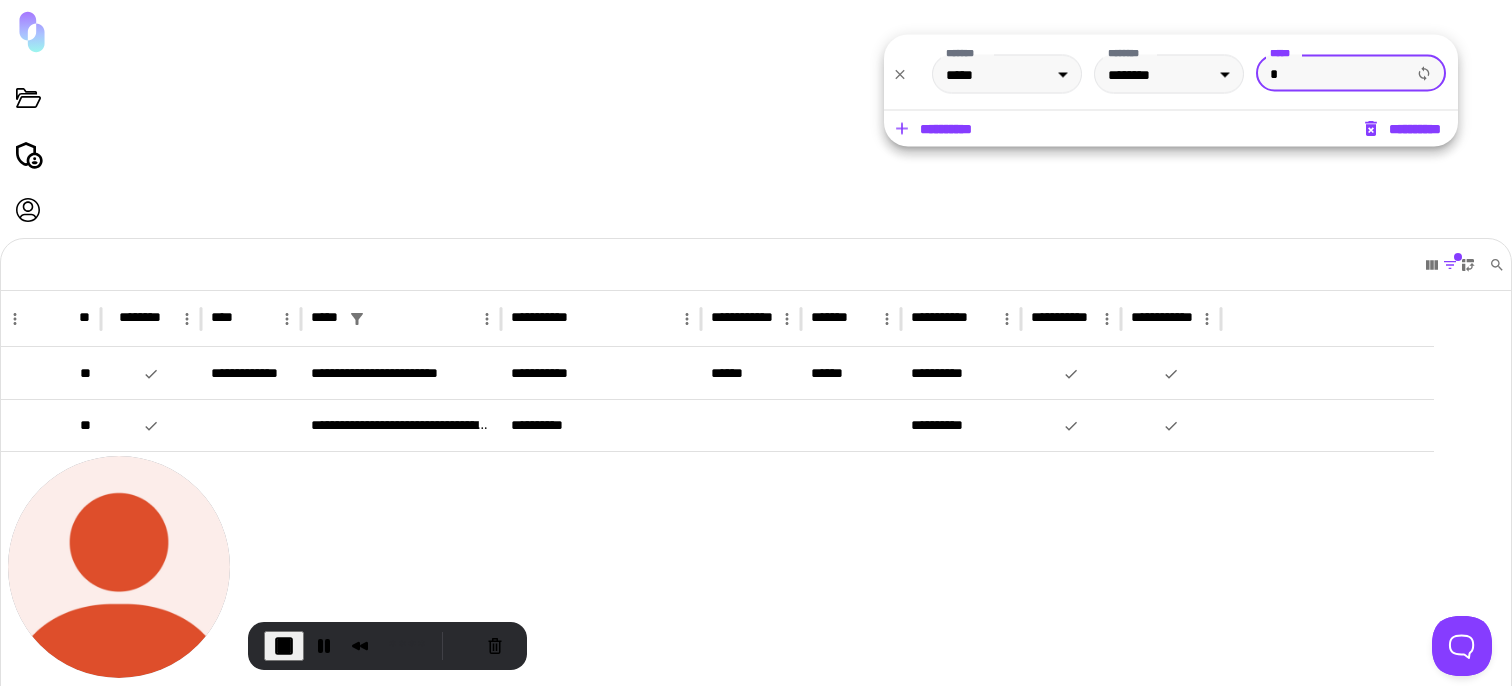 type 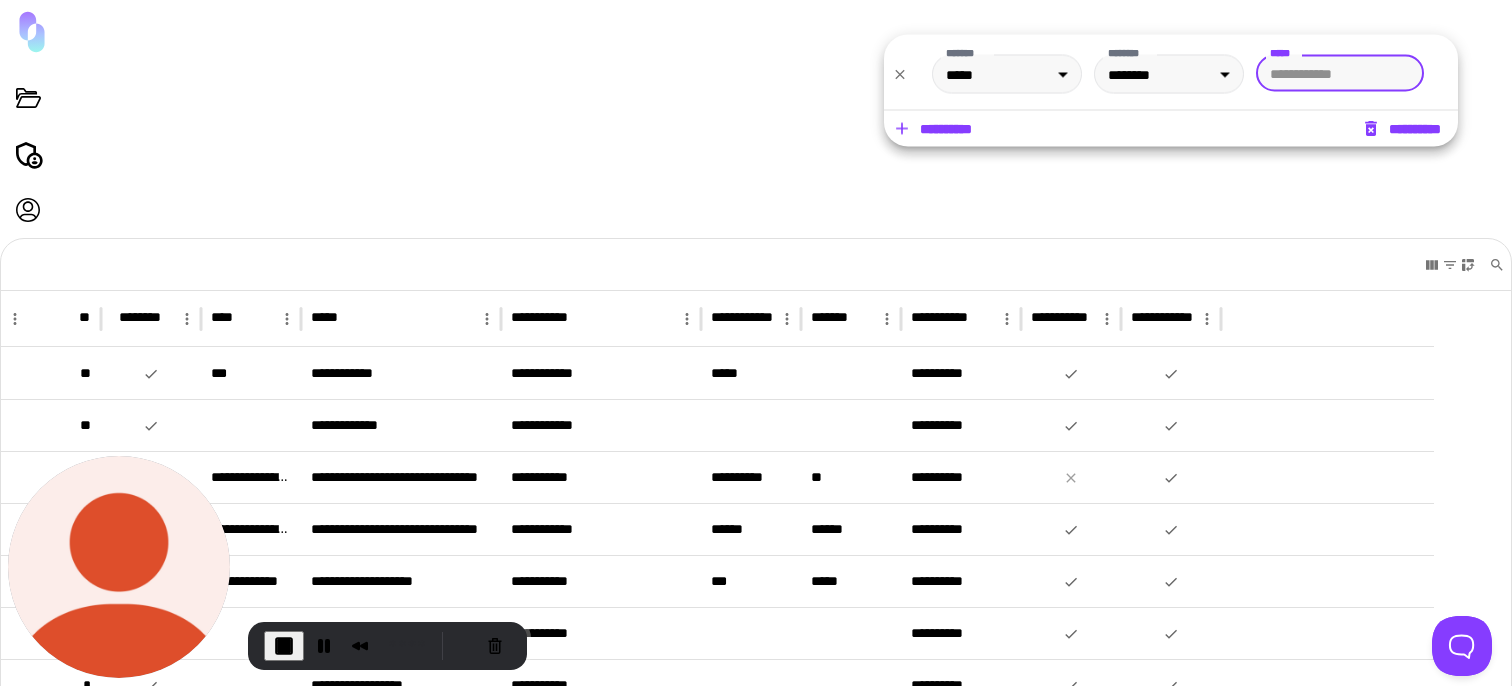 scroll, scrollTop: 306, scrollLeft: 0, axis: vertical 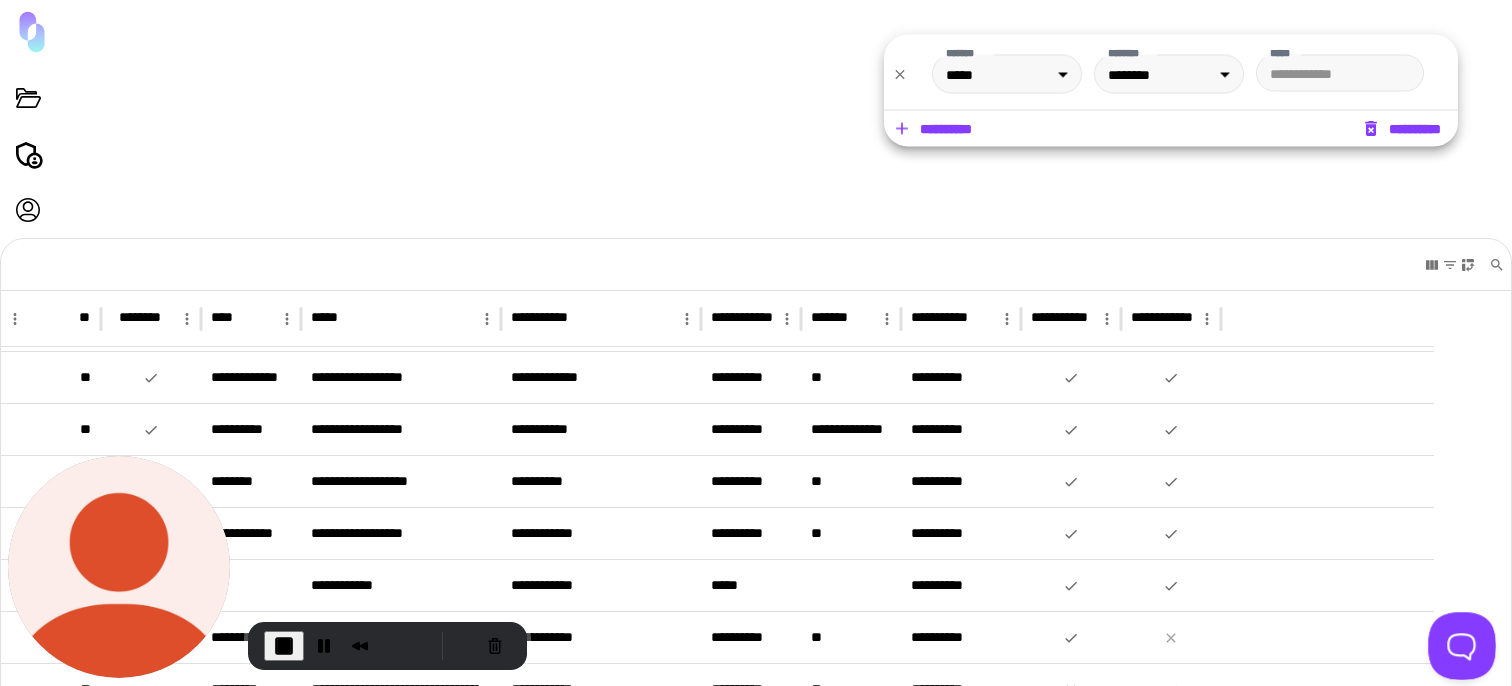 drag, startPoint x: 1470, startPoint y: 653, endPoint x: 1317, endPoint y: 632, distance: 154.43445 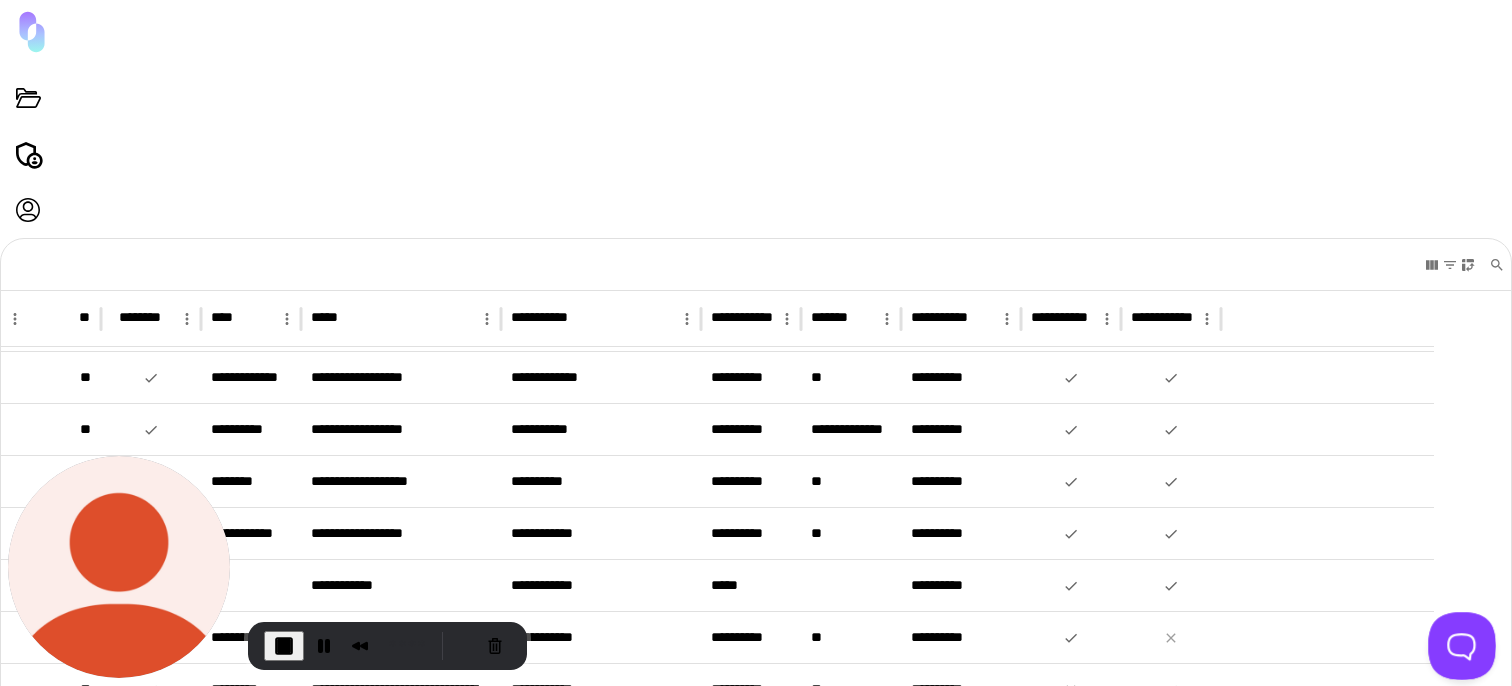 drag, startPoint x: 1449, startPoint y: 641, endPoint x: 1274, endPoint y: 642, distance: 175.00285 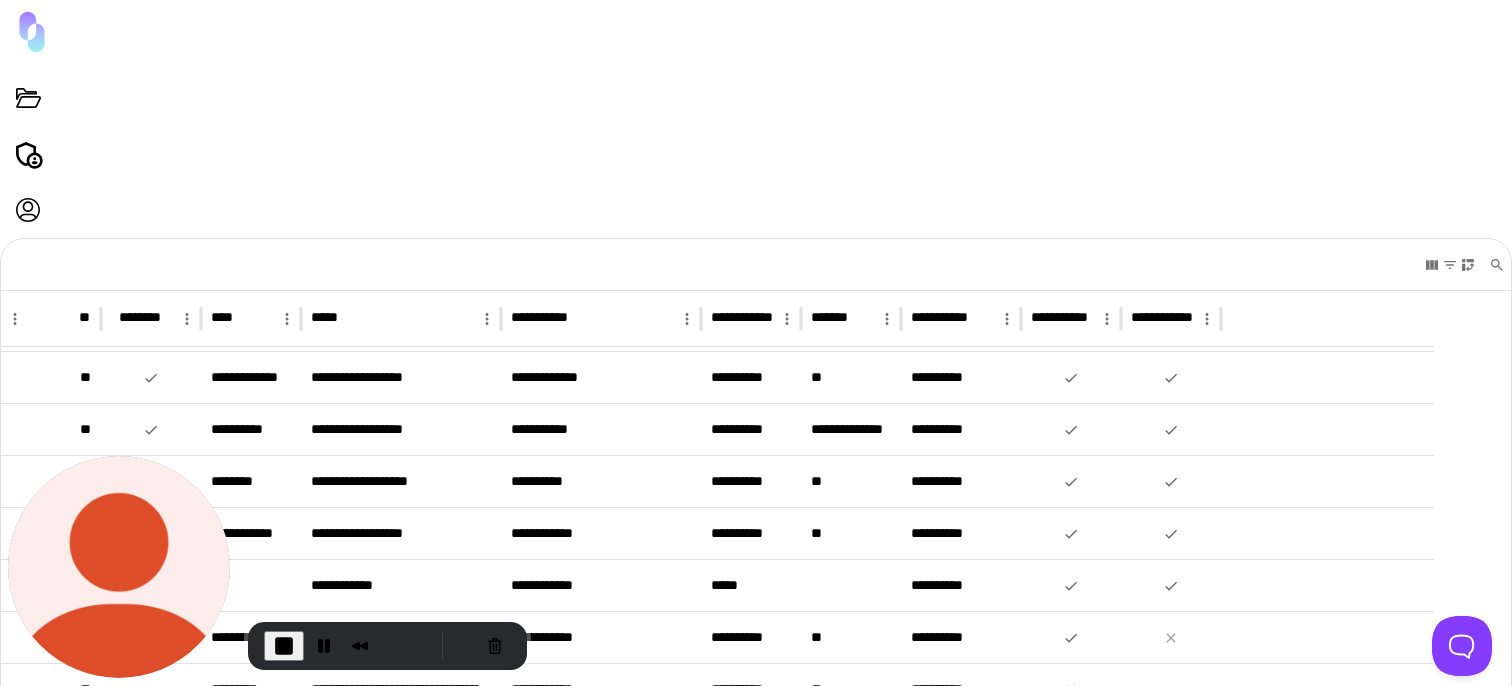 scroll, scrollTop: 47, scrollLeft: 0, axis: vertical 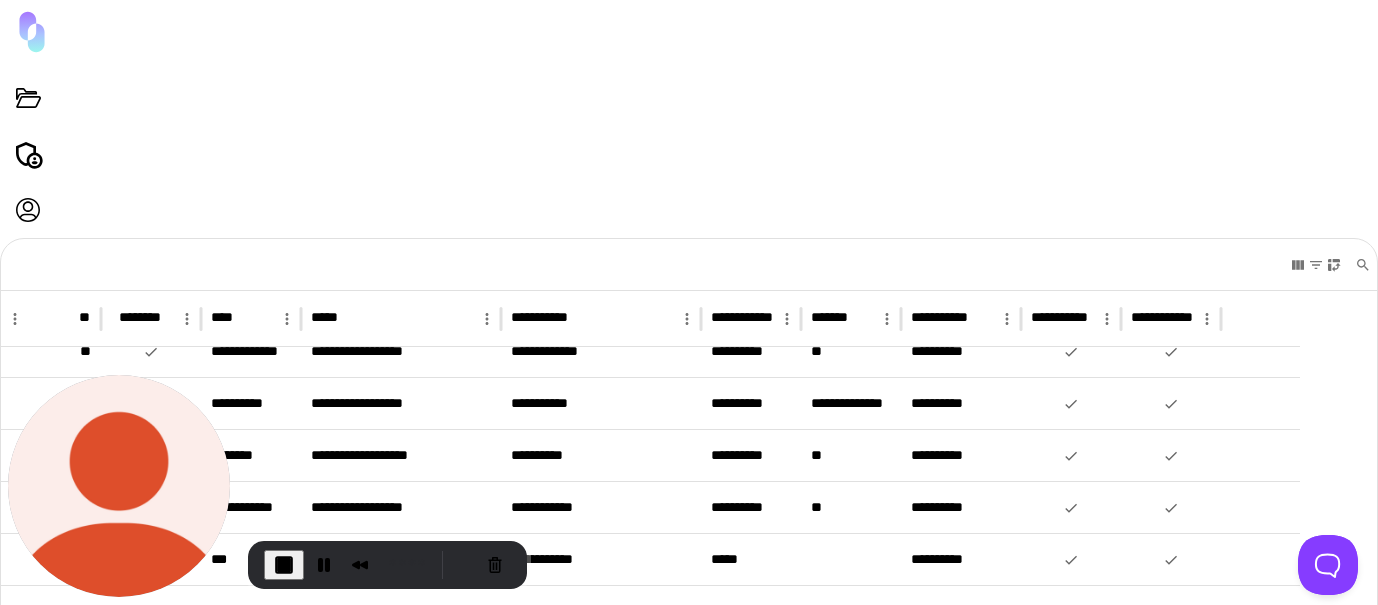 type 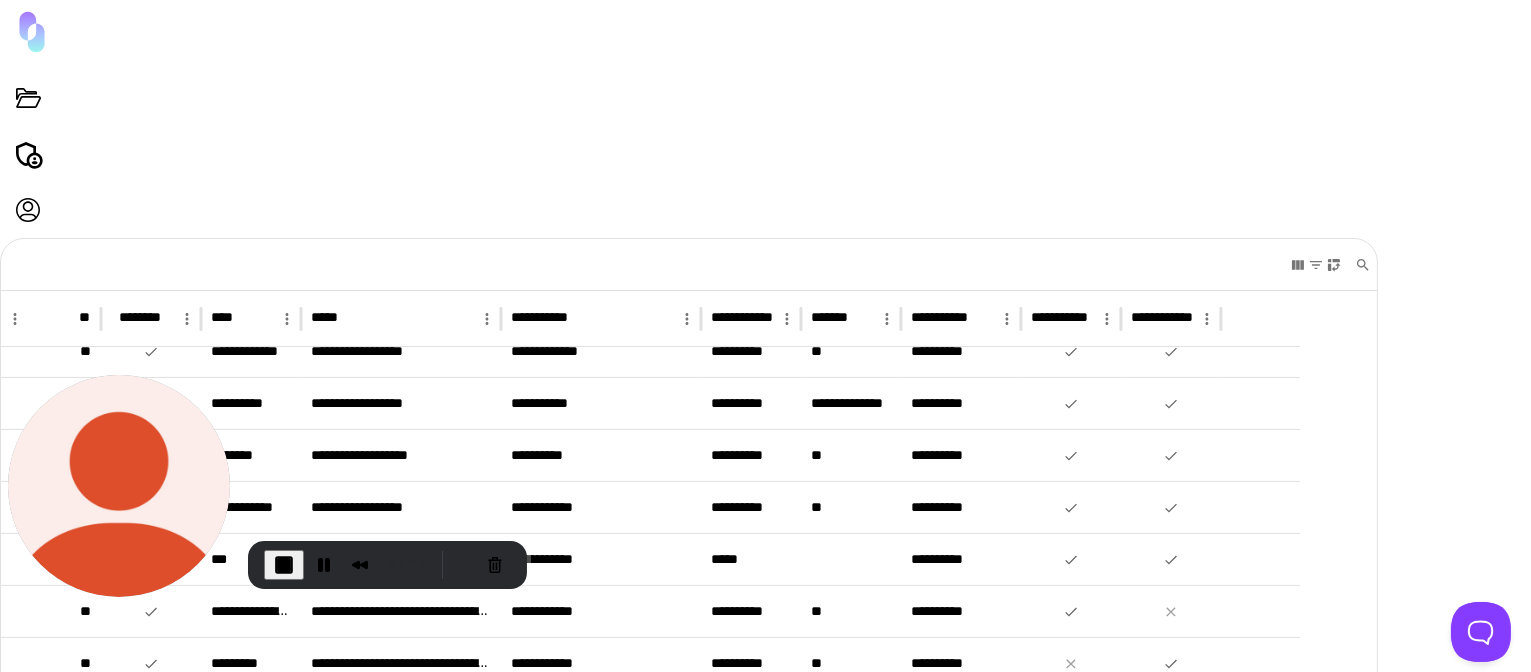 scroll, scrollTop: 1144, scrollLeft: 0, axis: vertical 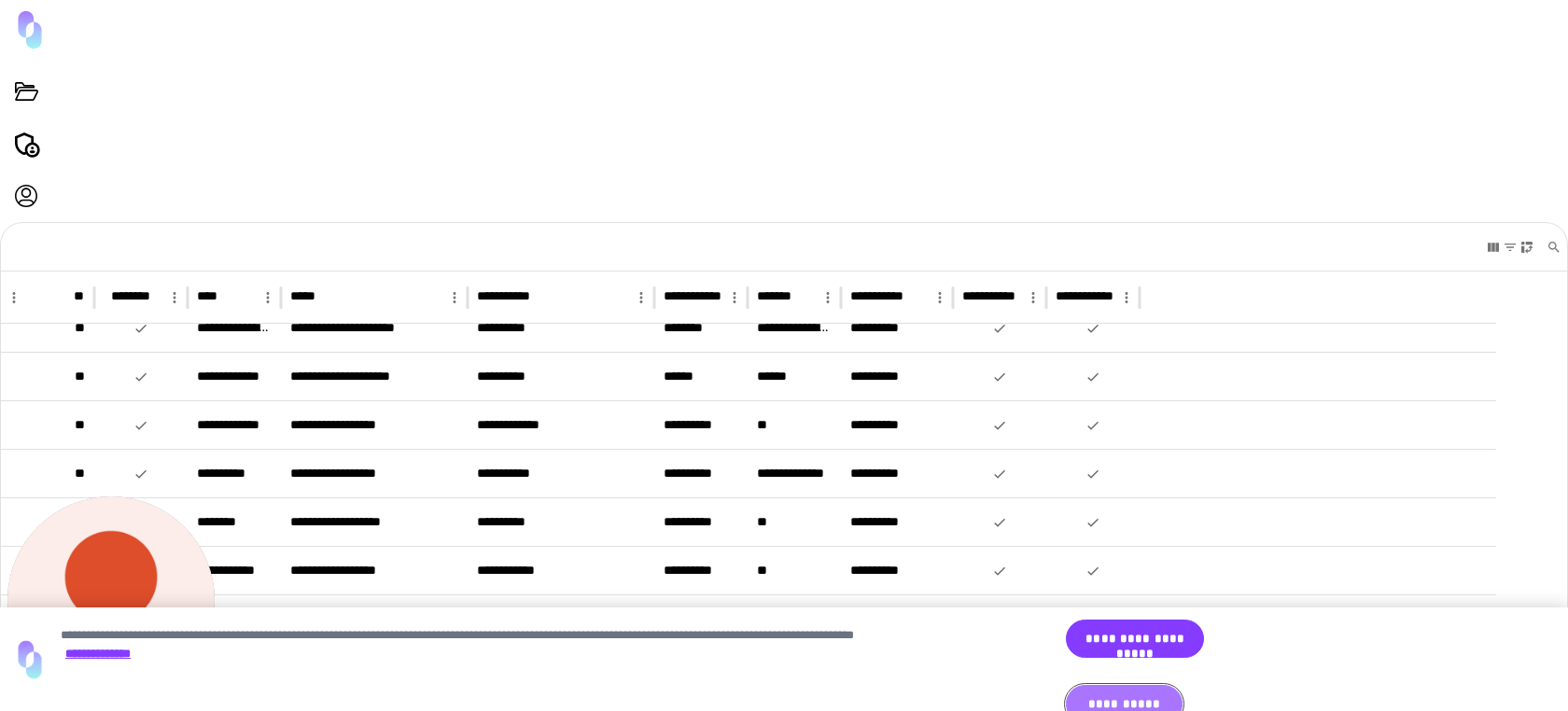 click on "**********" at bounding box center [1124, 704] 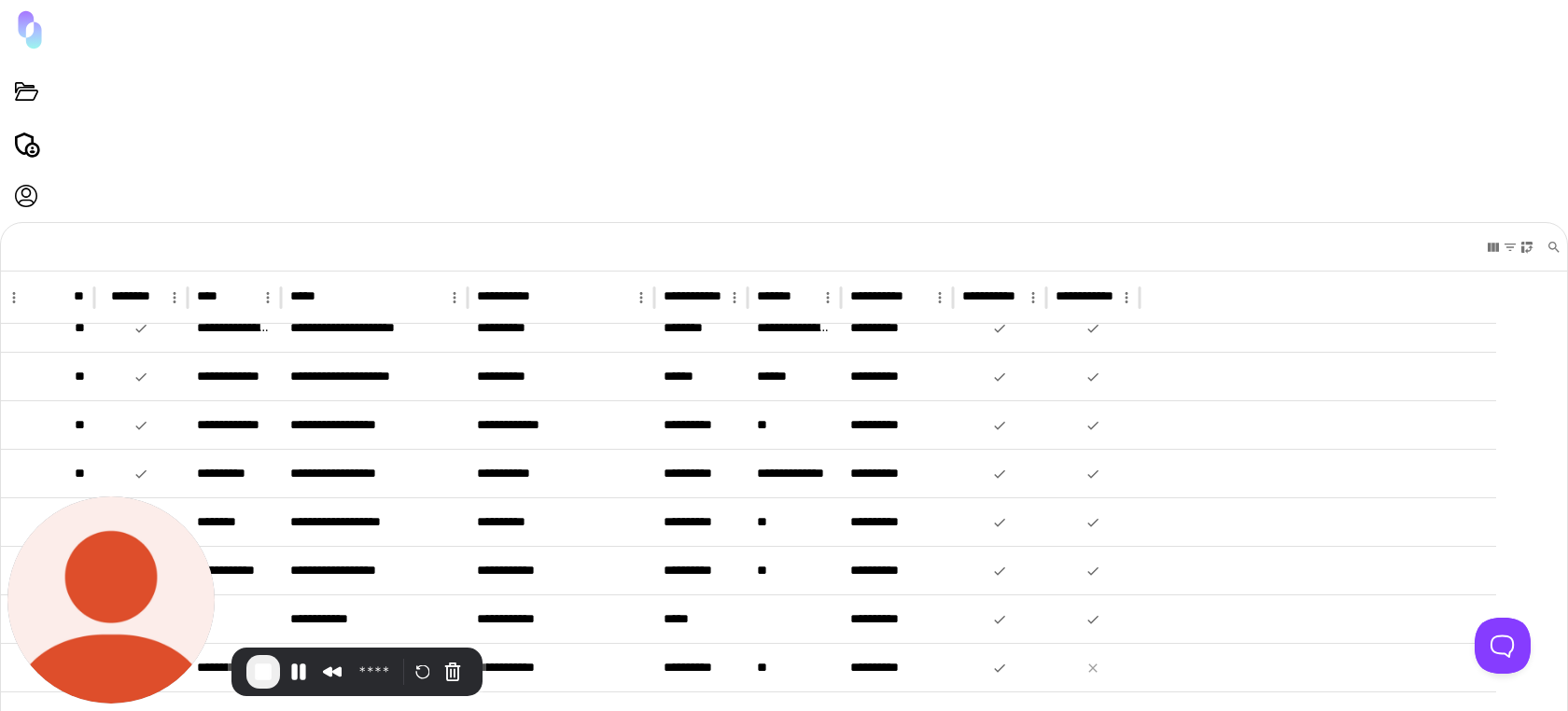 scroll, scrollTop: 978, scrollLeft: 0, axis: vertical 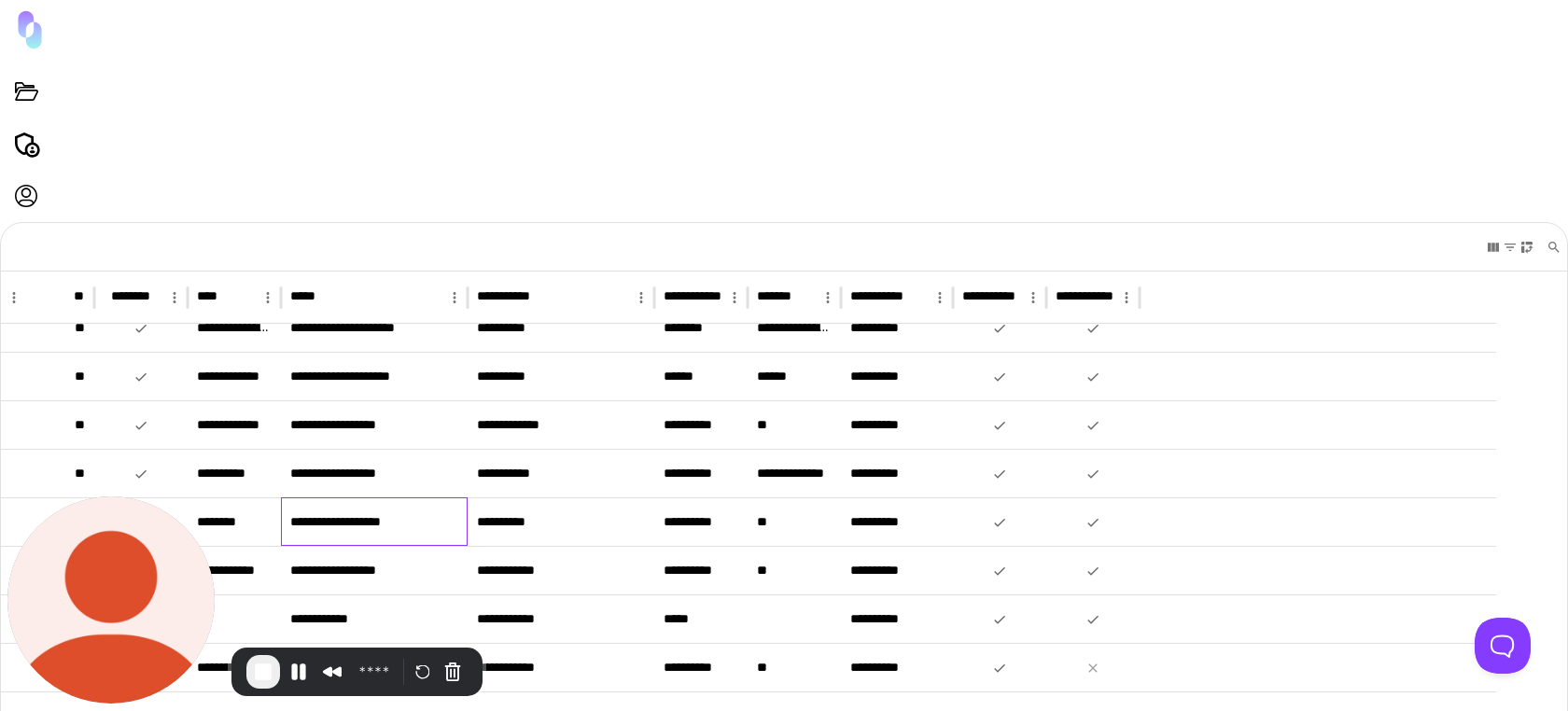 click on "**********" at bounding box center [374, 522] 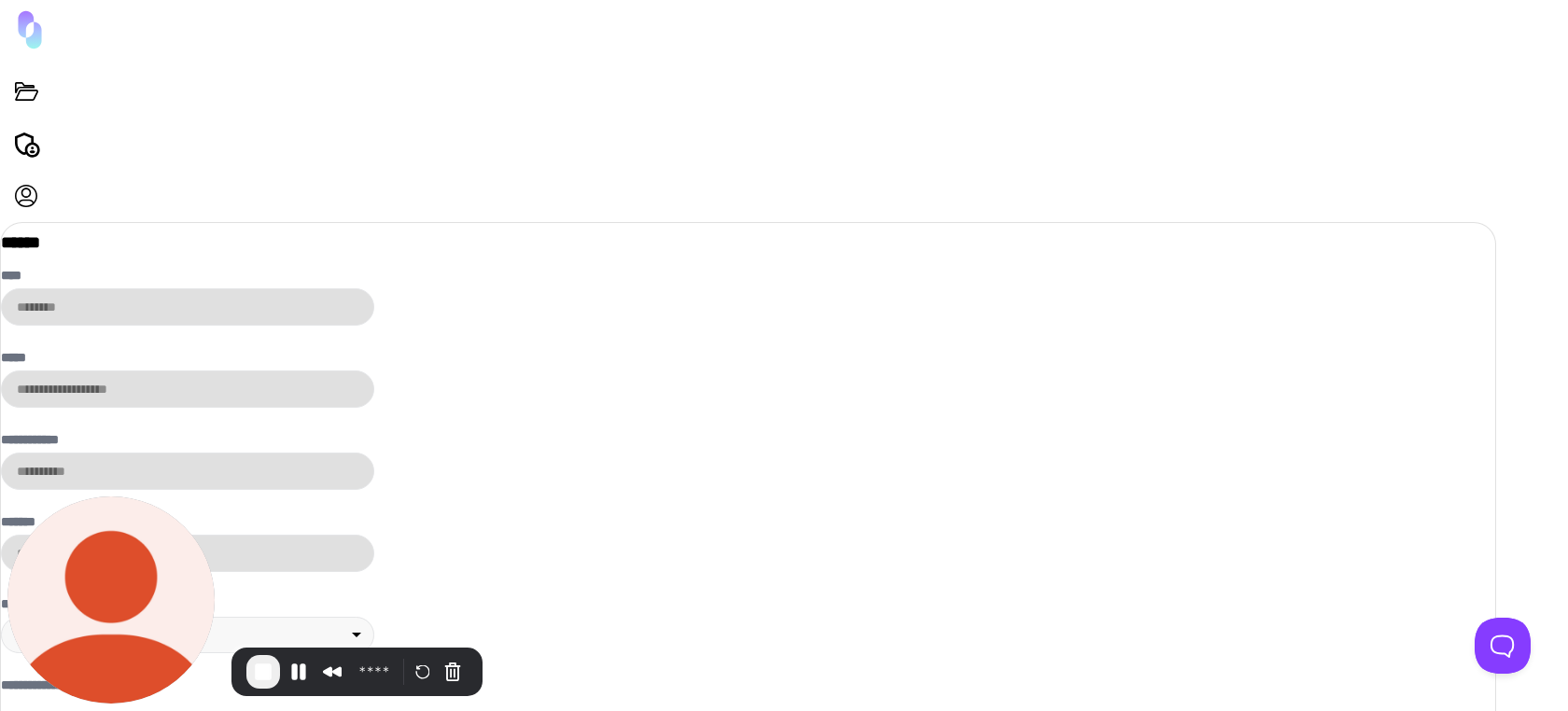 click on "****" at bounding box center [37, 828] 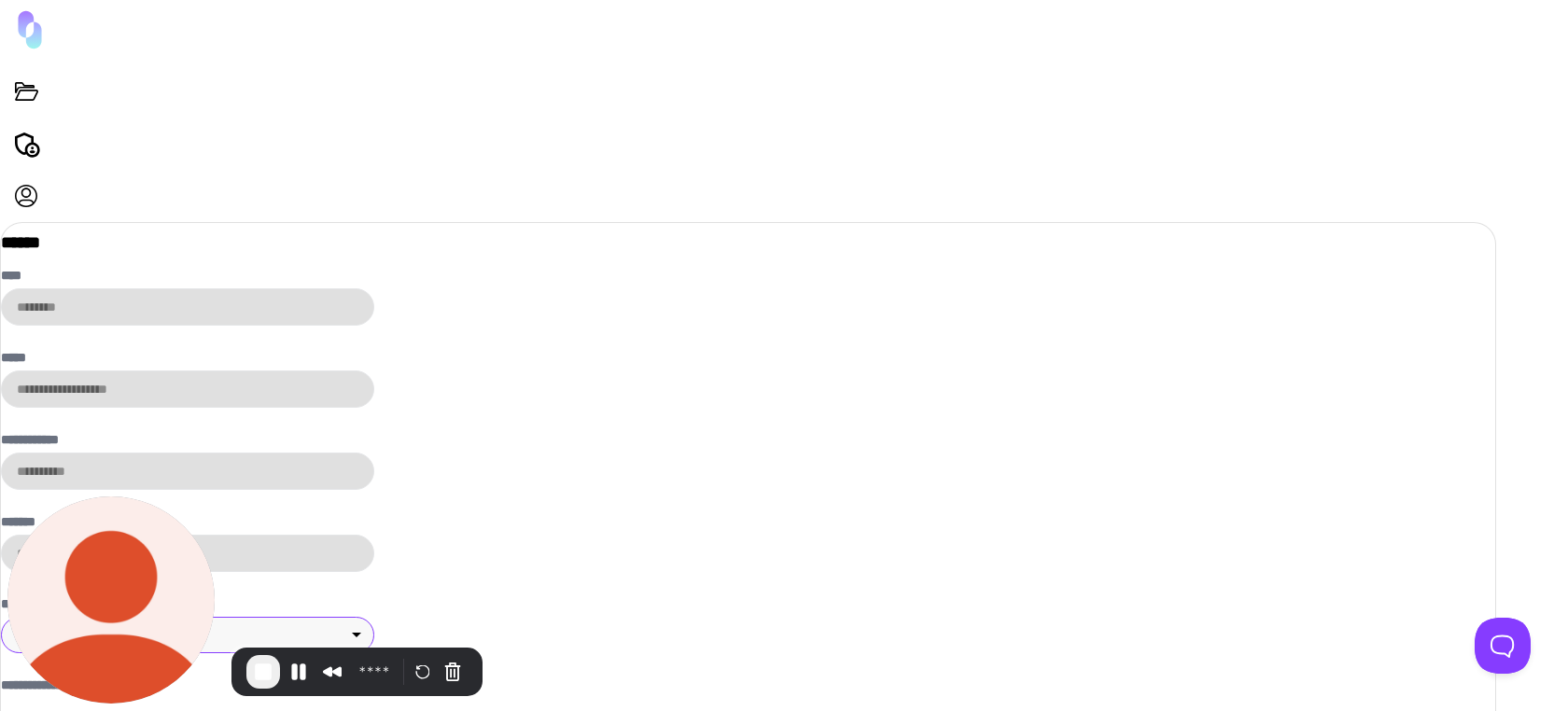 click on "**********" at bounding box center [784, 356] 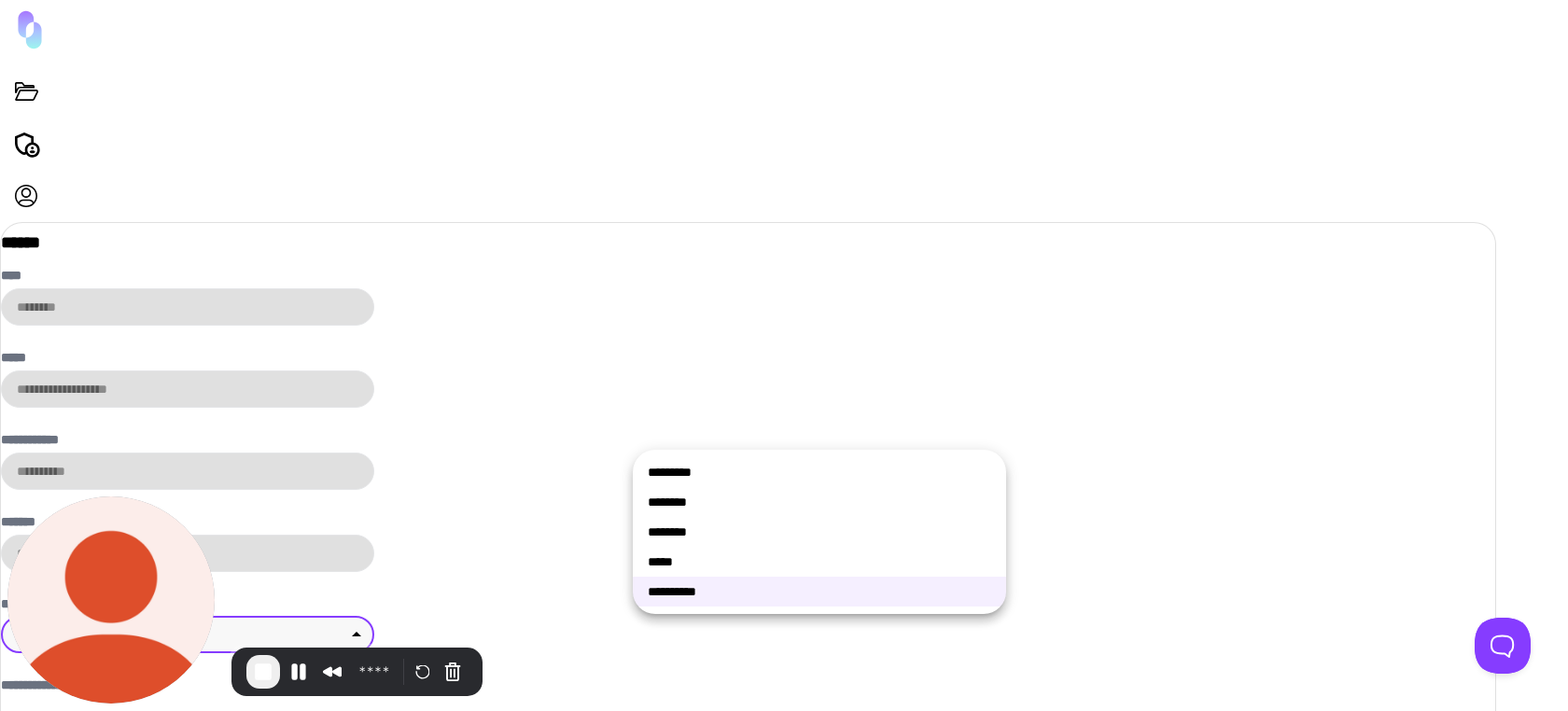 click on "**********" at bounding box center [819, 592] 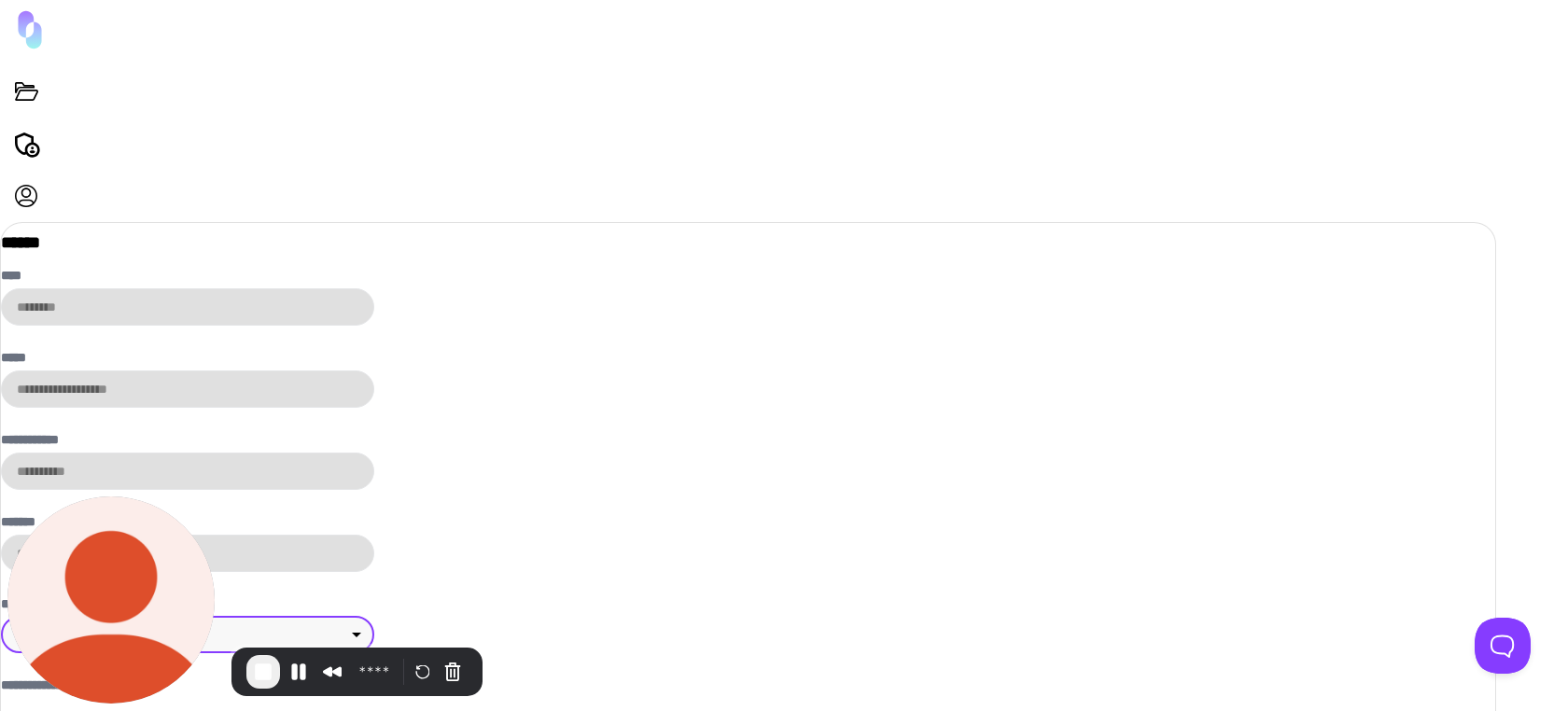 click on "****" at bounding box center (37, 828) 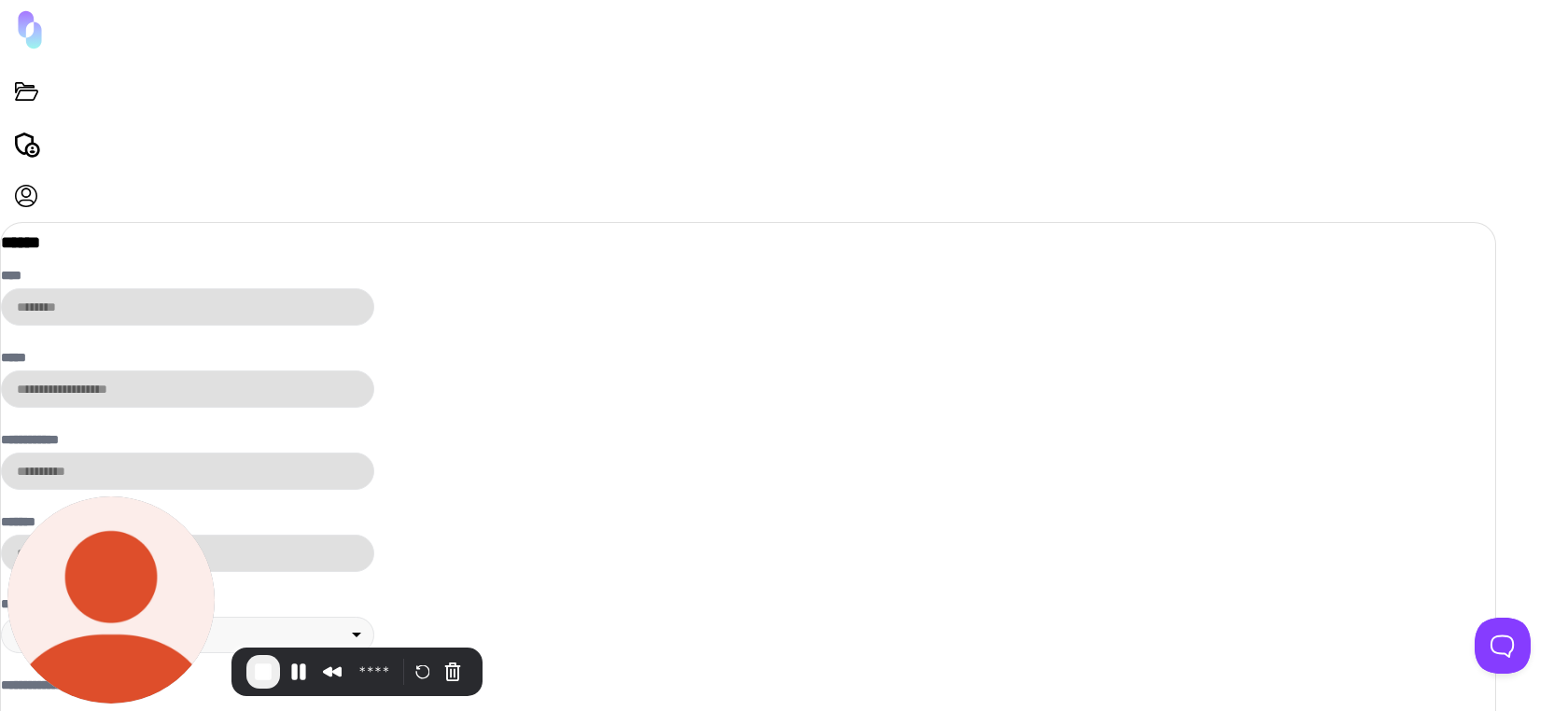 type 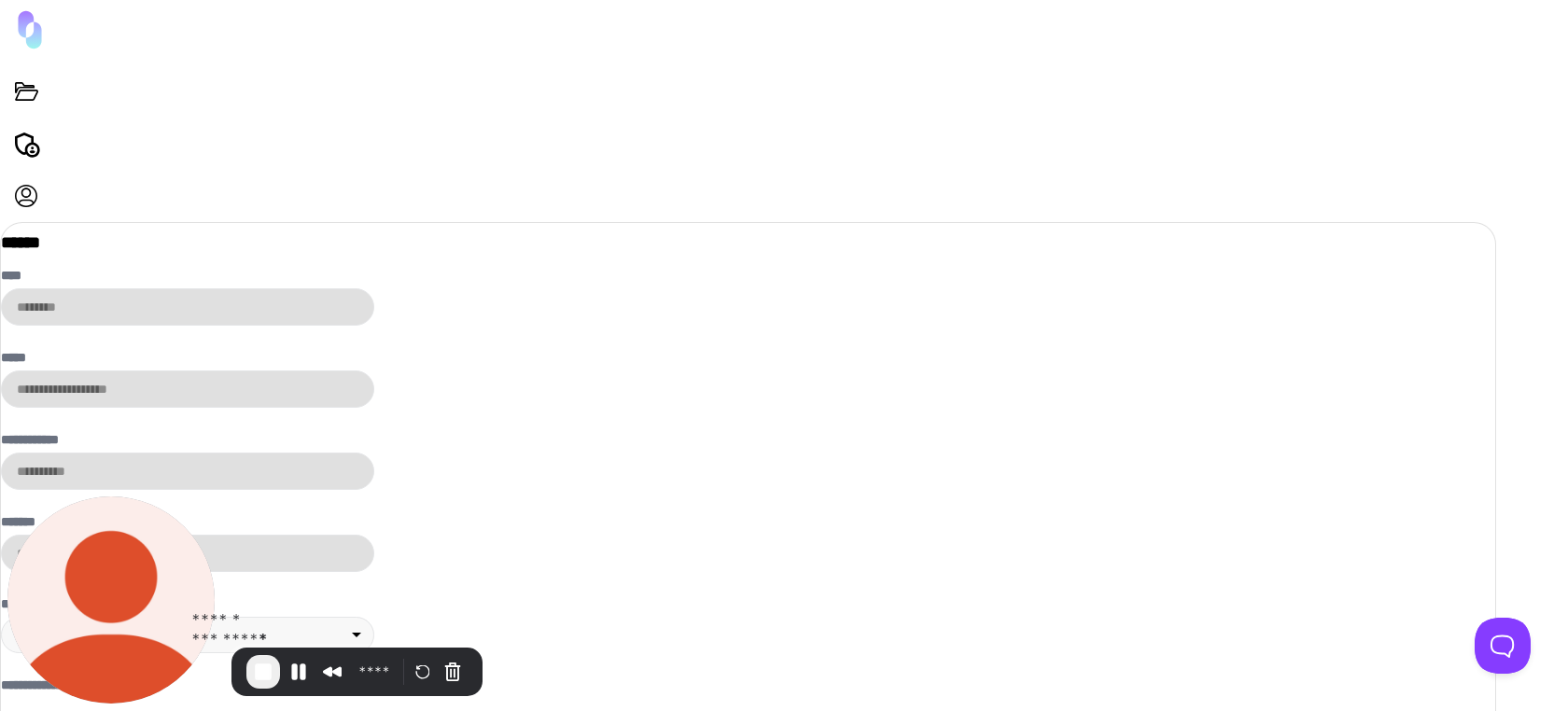 click at bounding box center [263, 672] 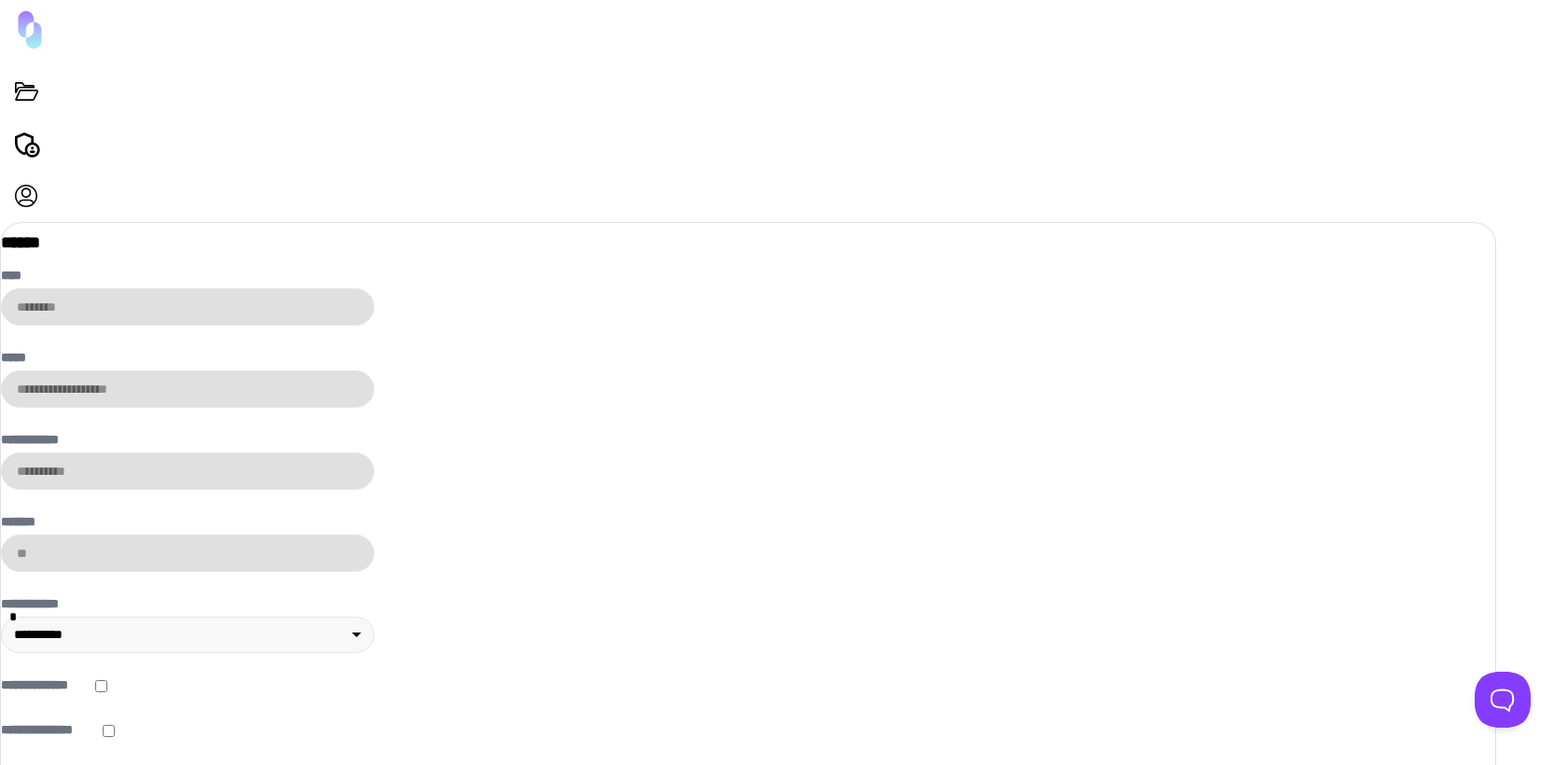 scroll, scrollTop: 0, scrollLeft: 0, axis: both 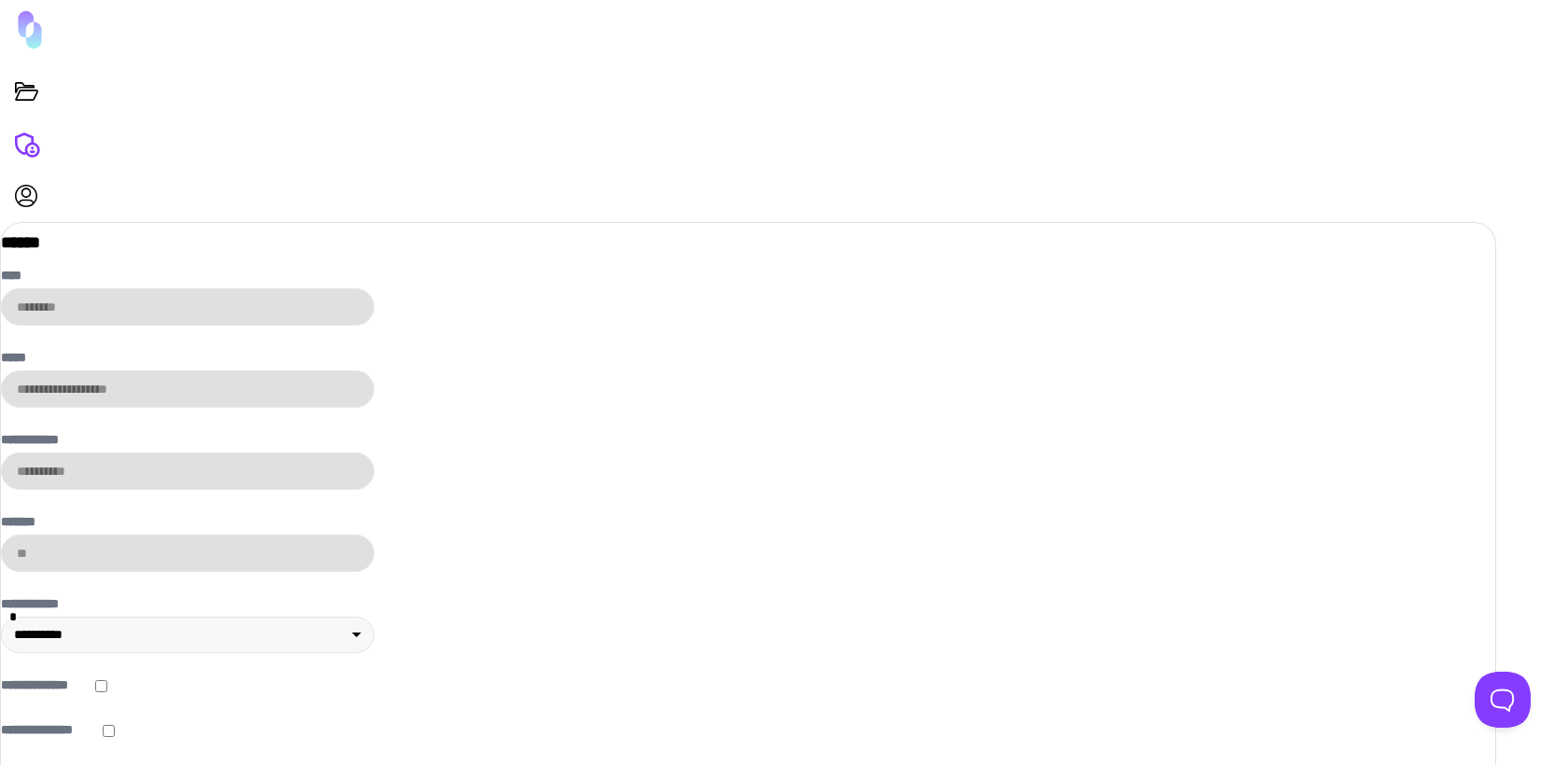 click 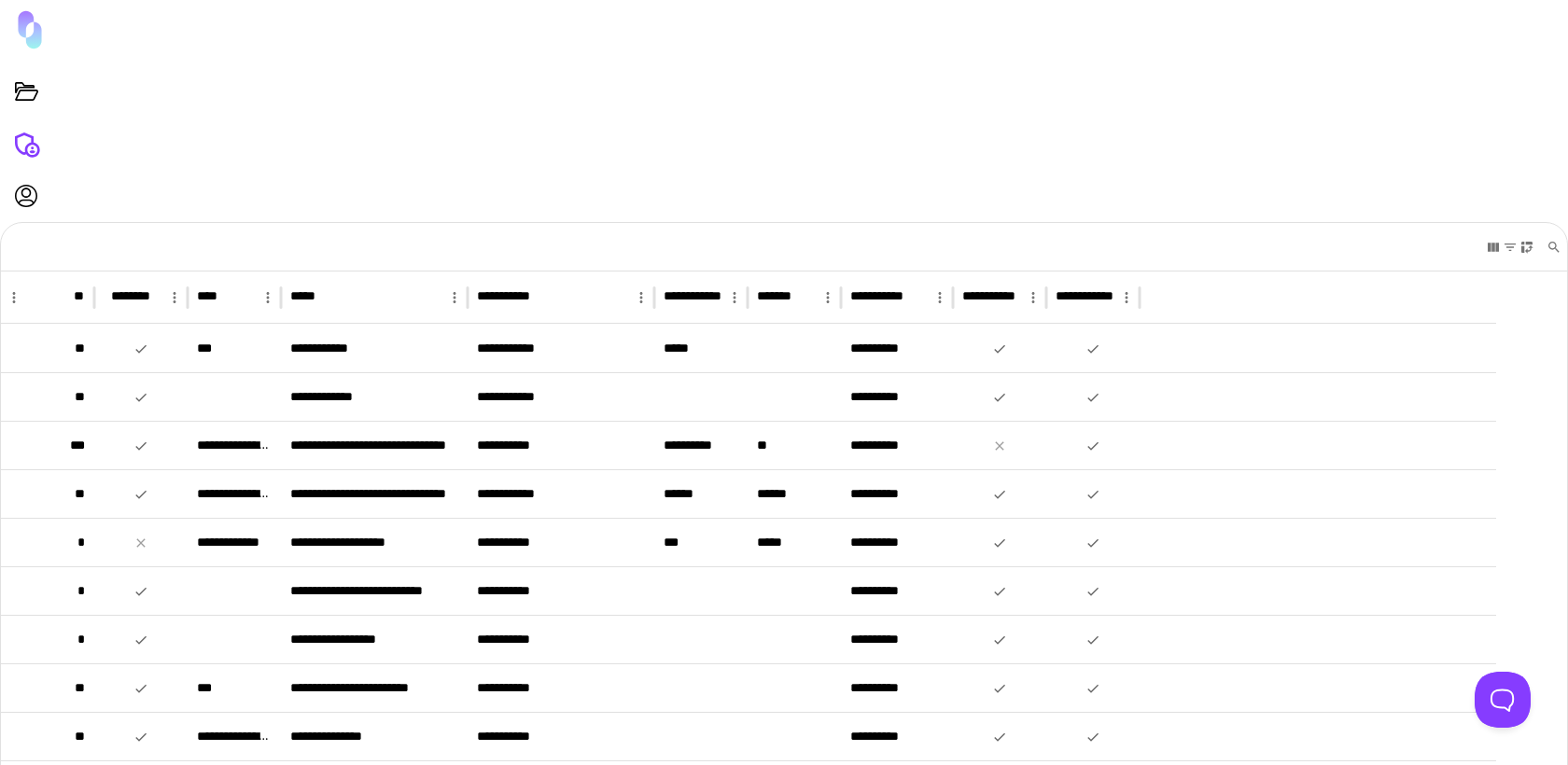 scroll, scrollTop: 938, scrollLeft: 0, axis: vertical 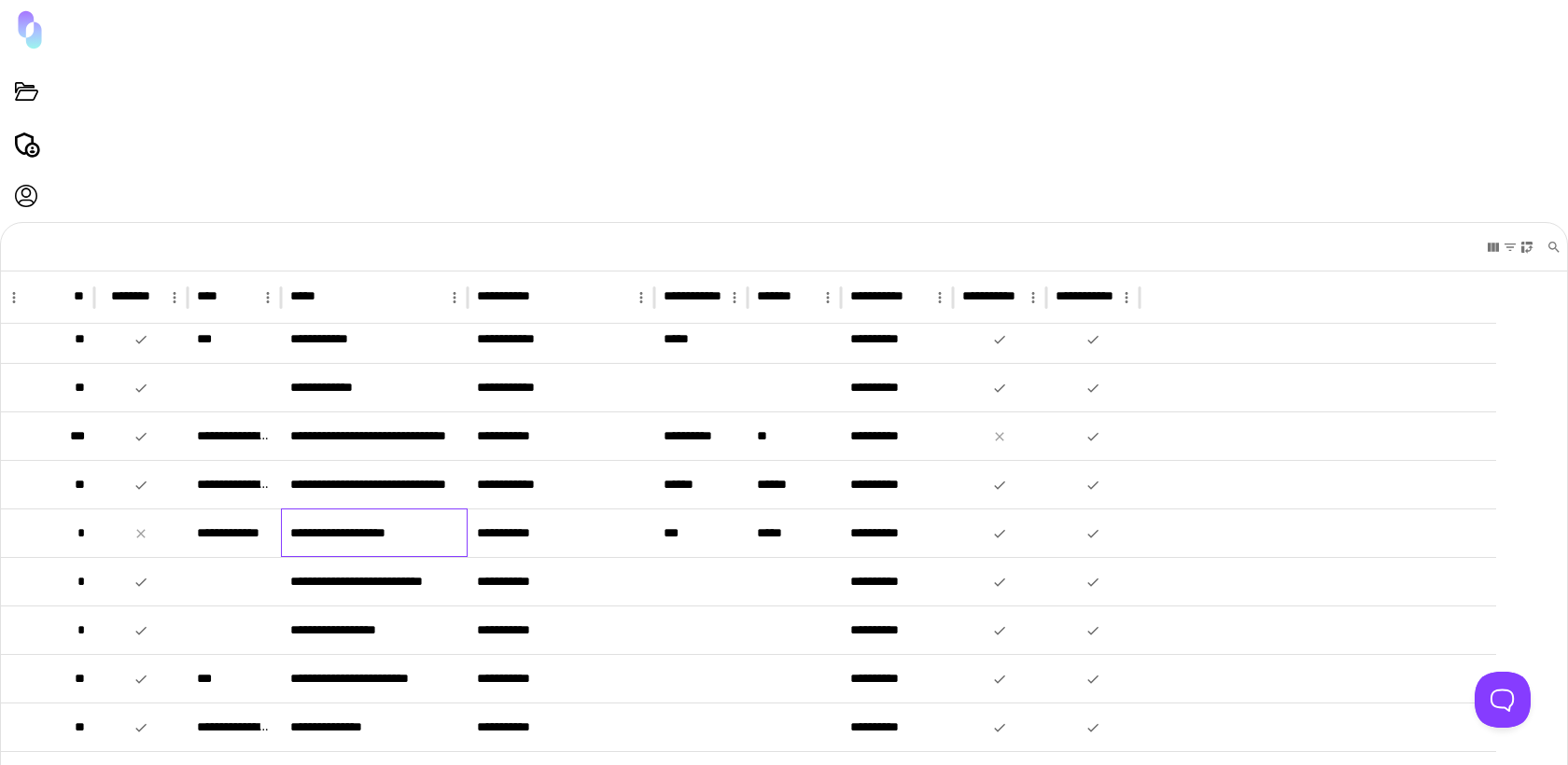 click on "**********" at bounding box center (374, 533) 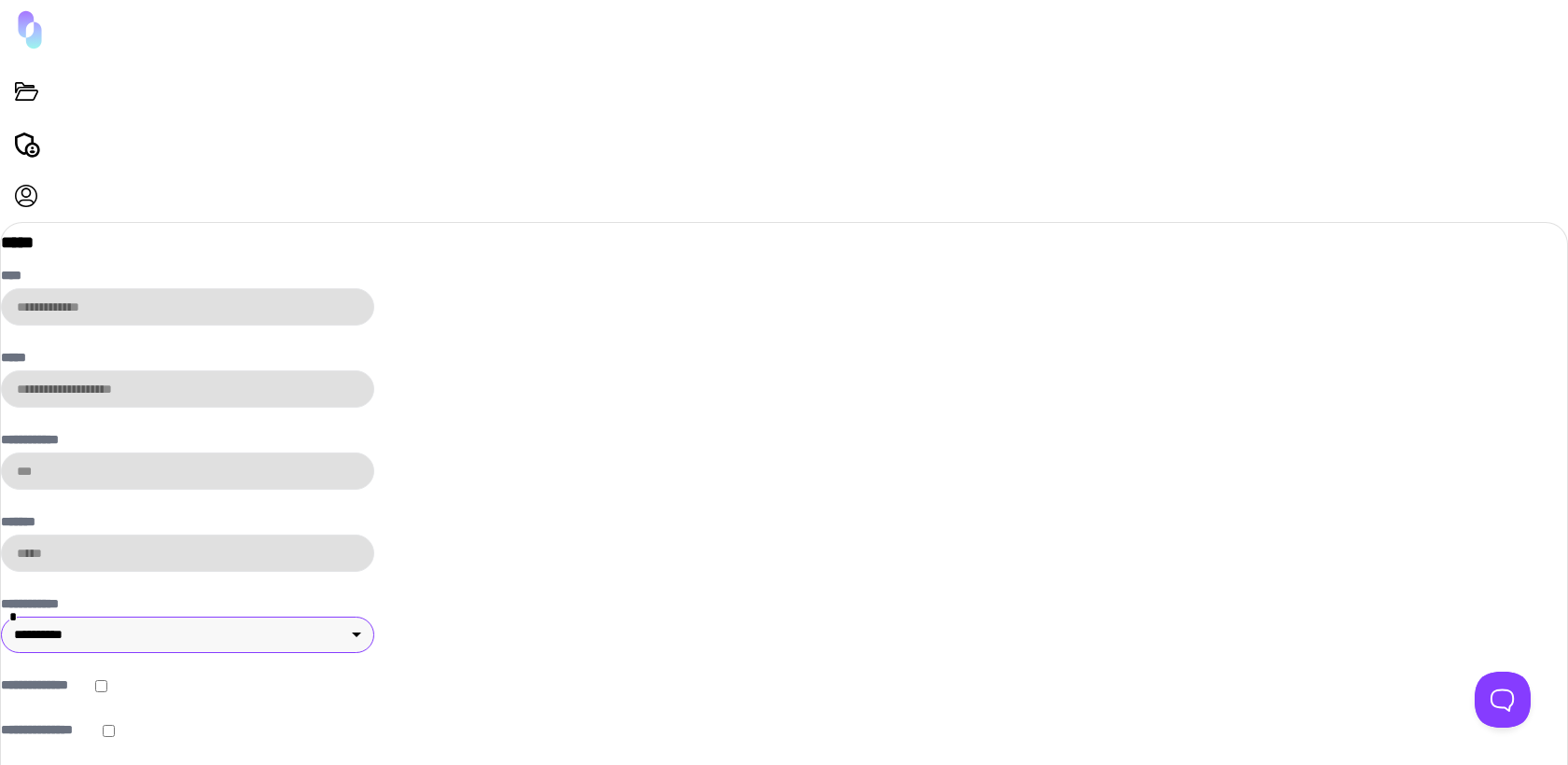 click on "**********" at bounding box center (784, 382) 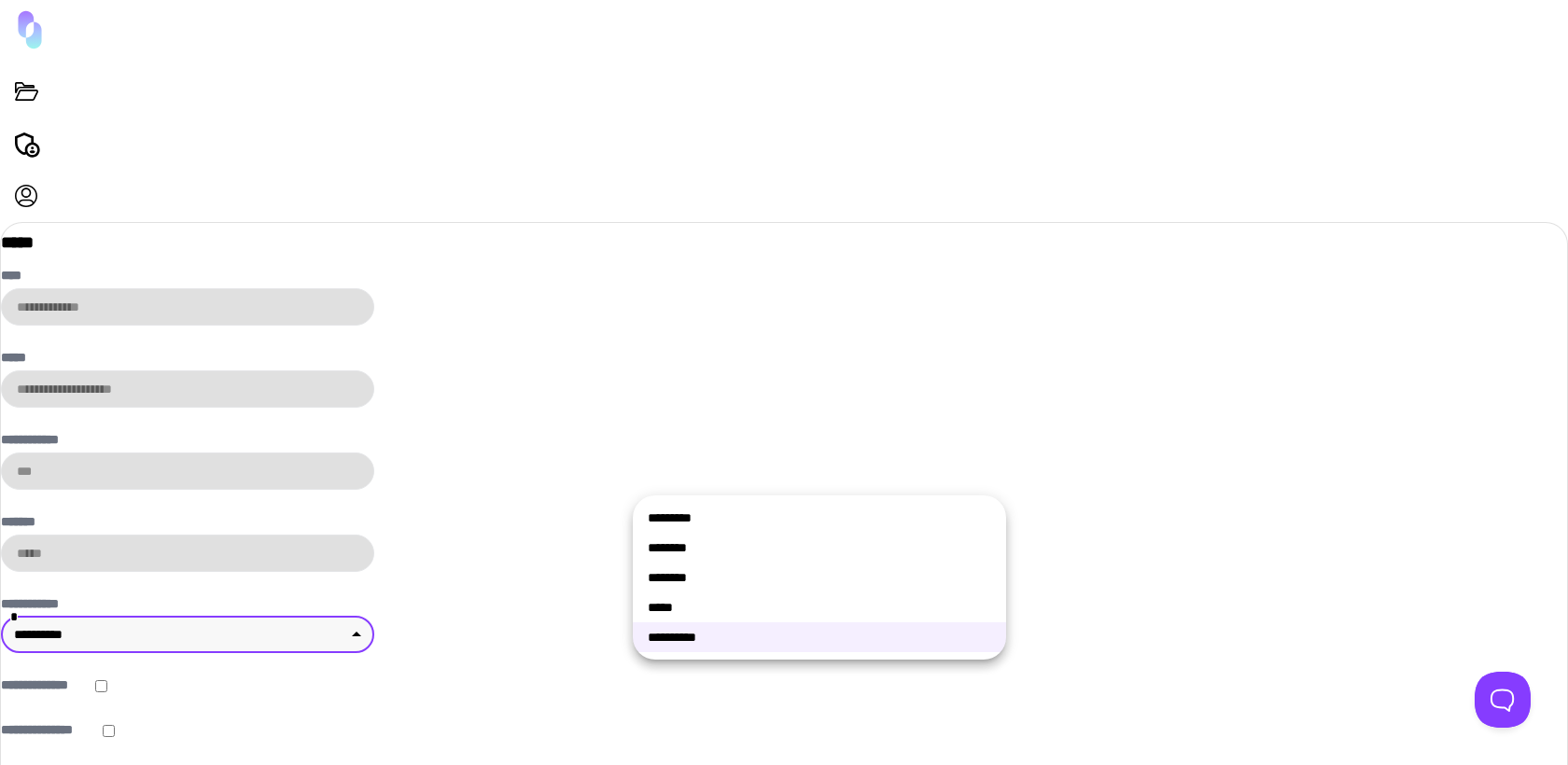 click on "********" at bounding box center [819, 577] 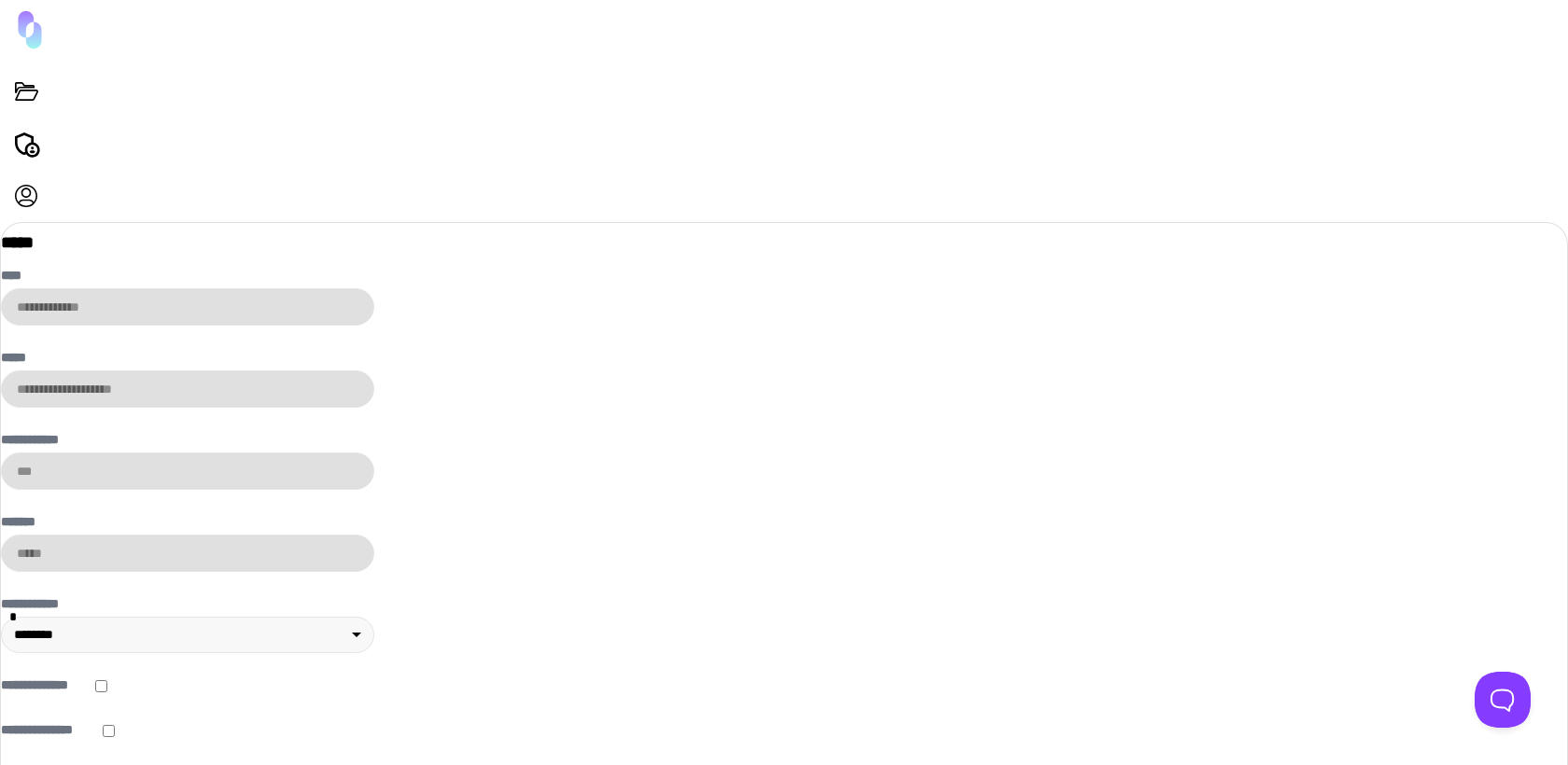click on "****" at bounding box center (37, 828) 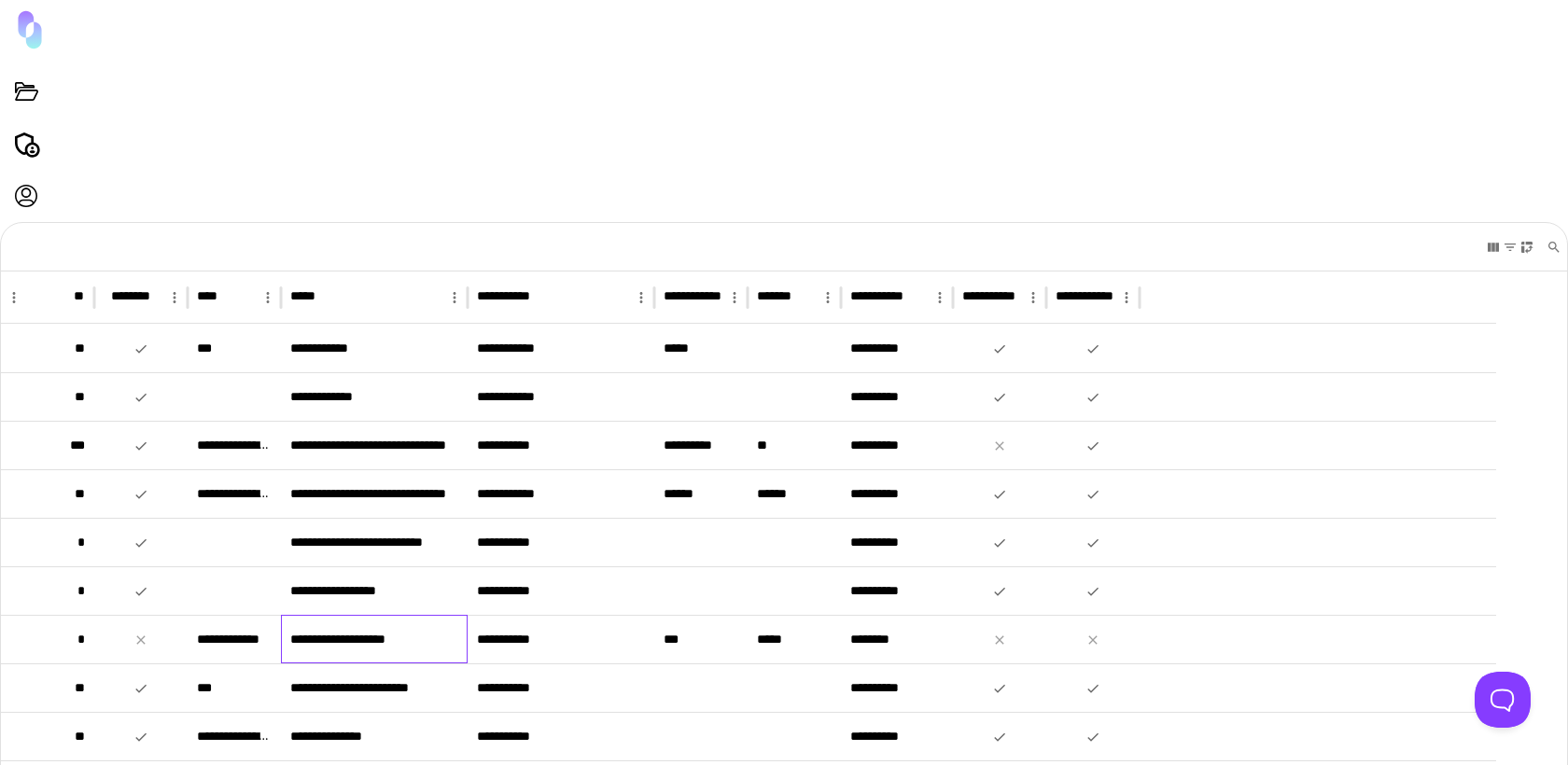 click on "**********" at bounding box center (374, 639) 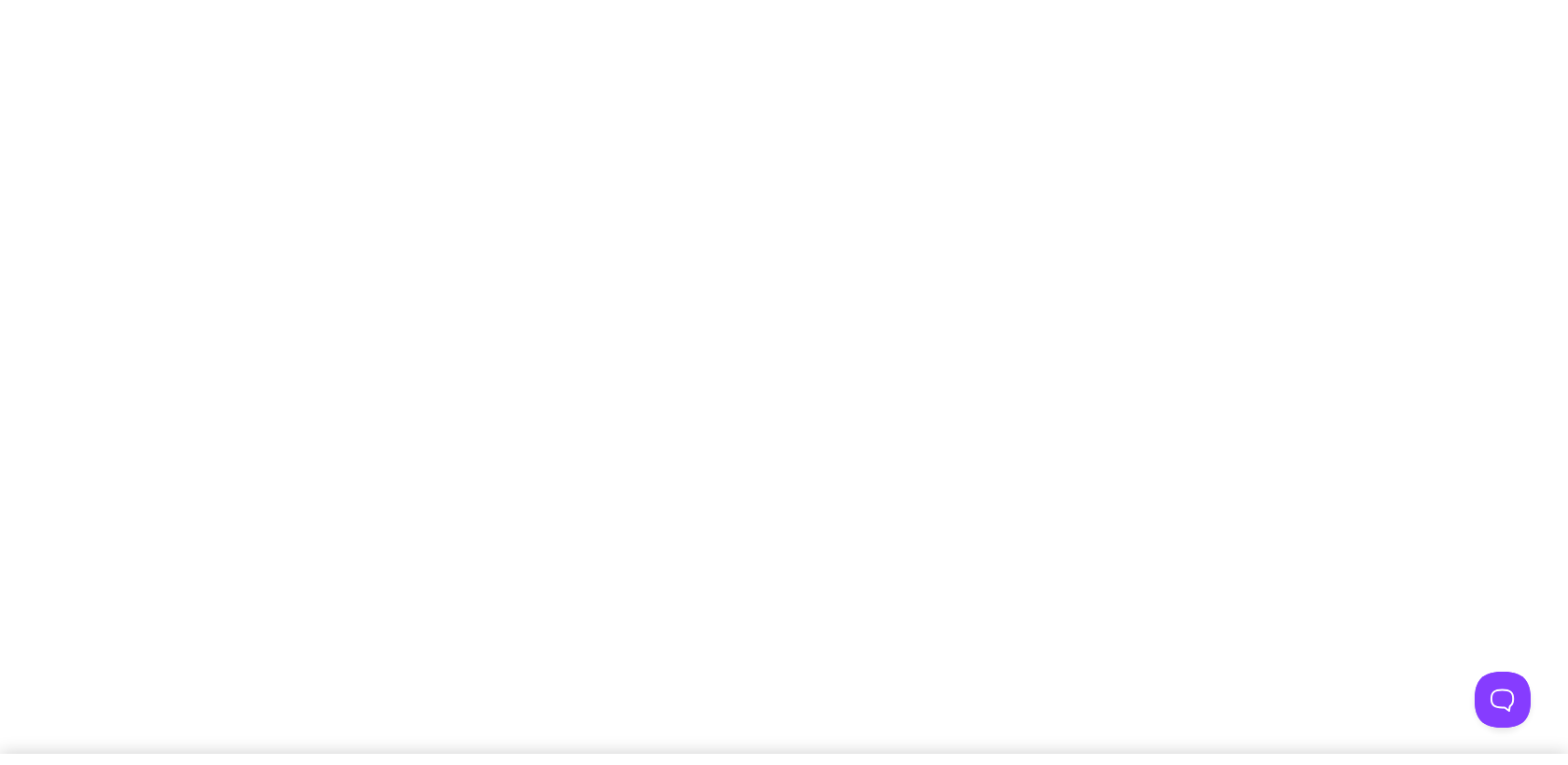 scroll, scrollTop: 0, scrollLeft: 0, axis: both 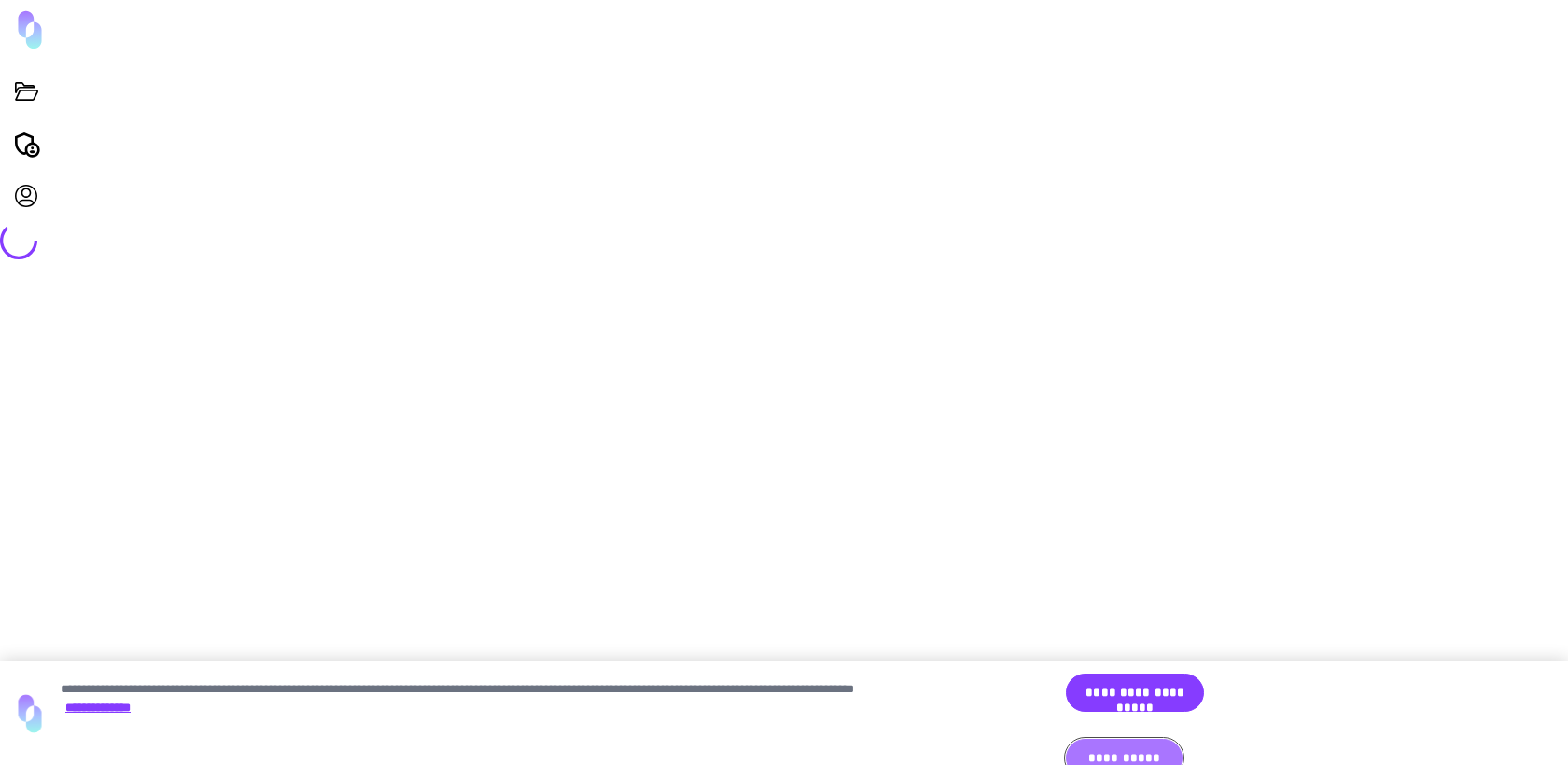 click on "**********" at bounding box center [1124, 758] 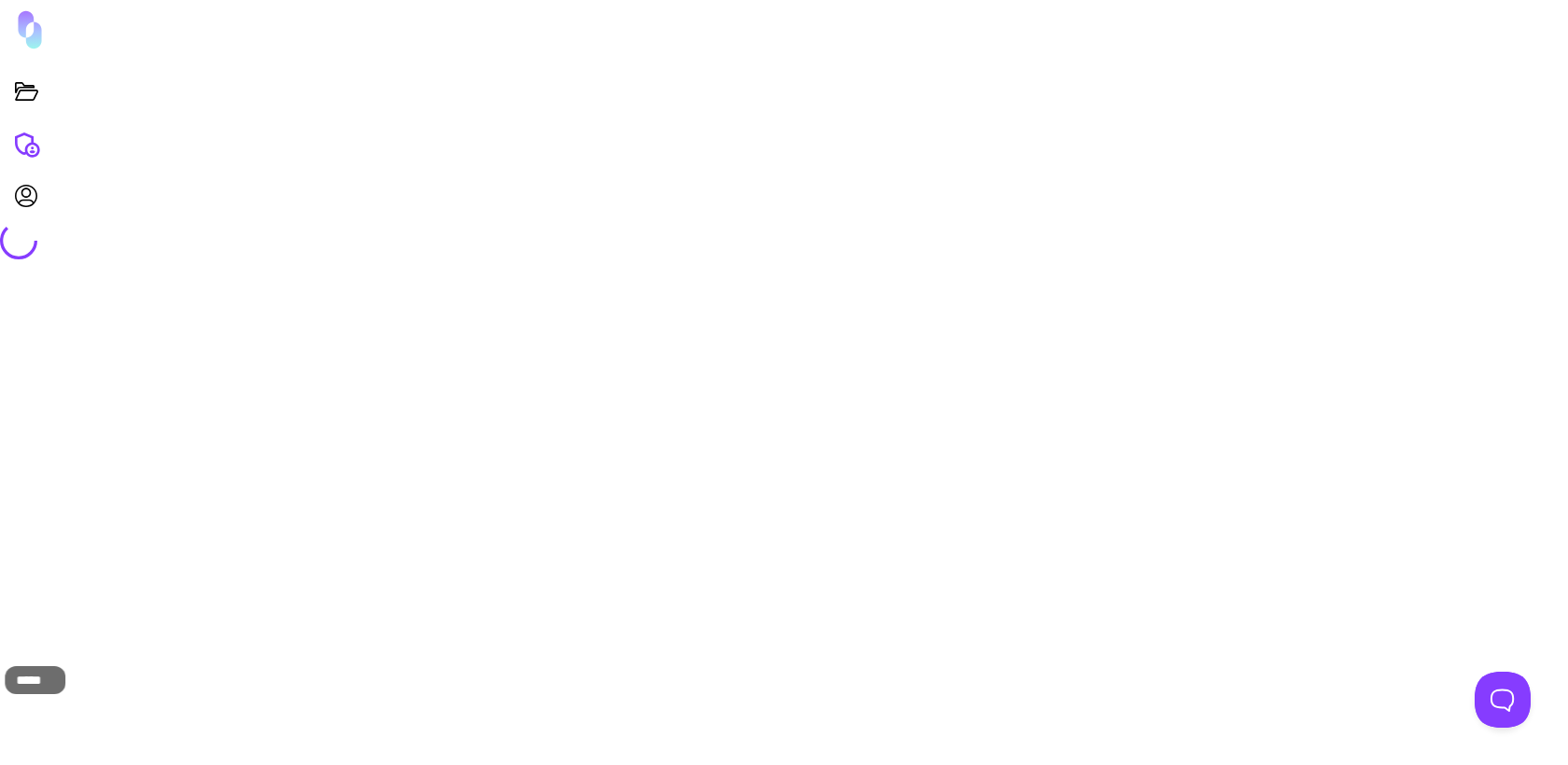 click 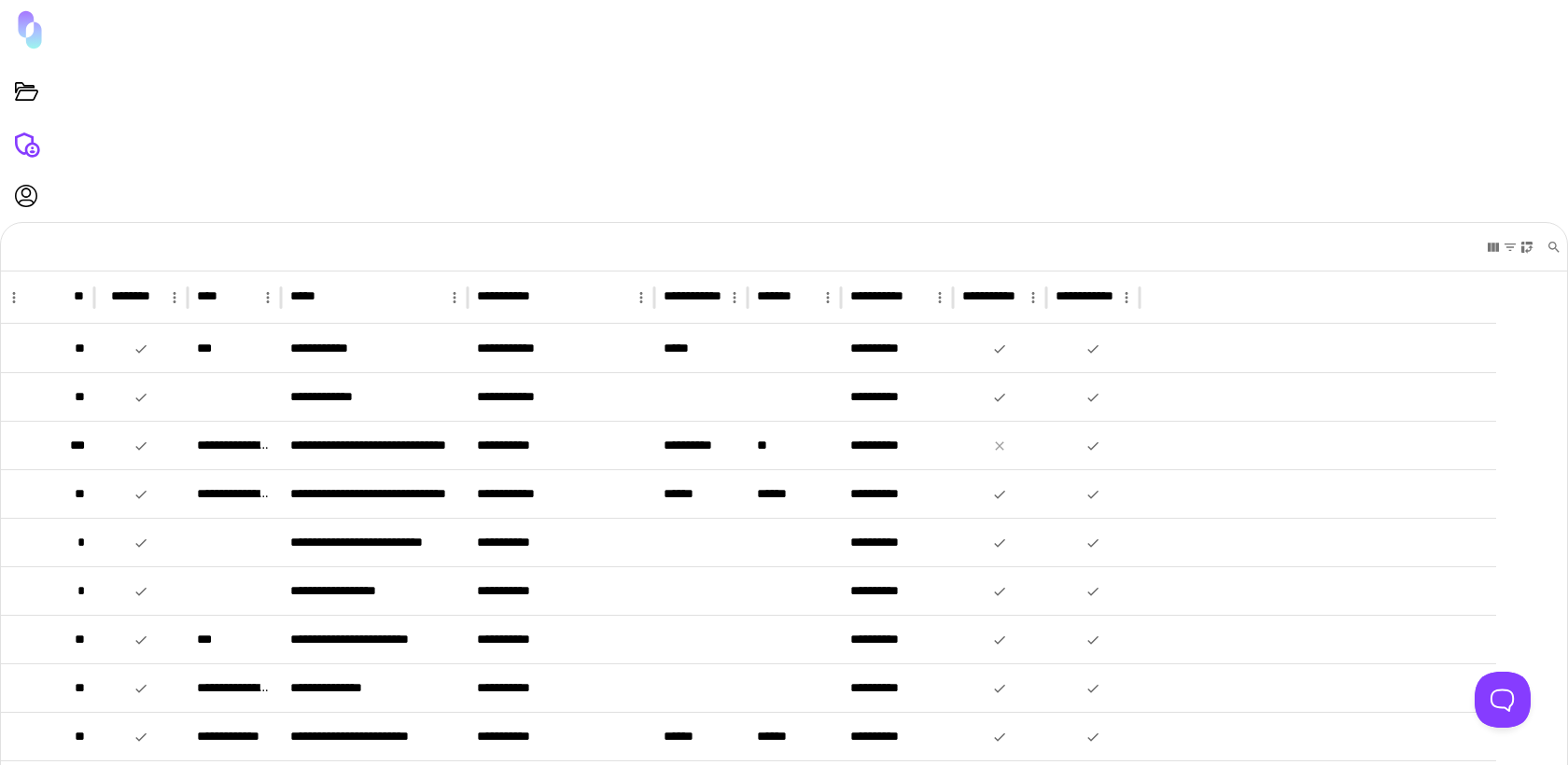 scroll, scrollTop: 888, scrollLeft: 0, axis: vertical 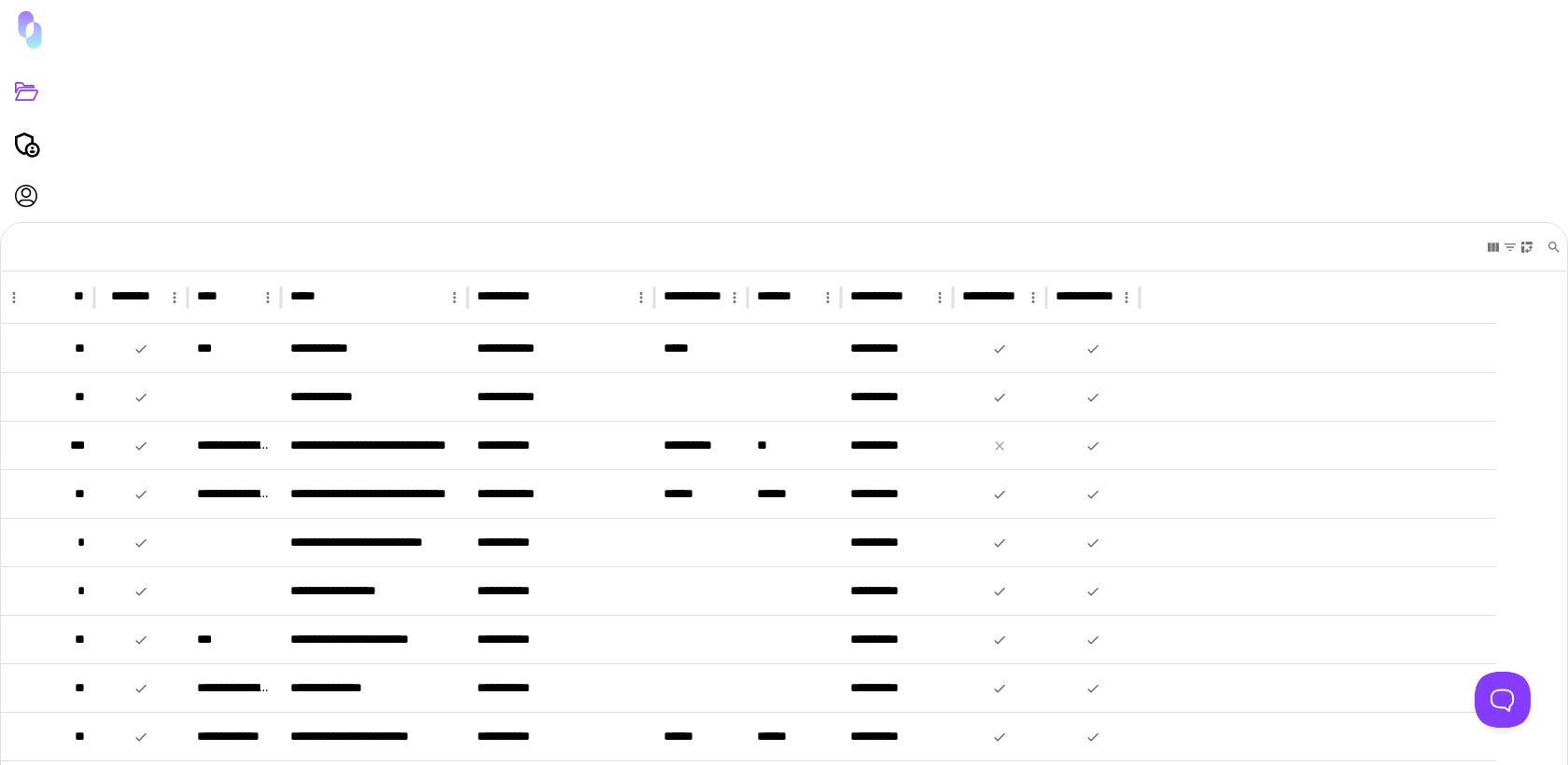 click at bounding box center (26, 91) 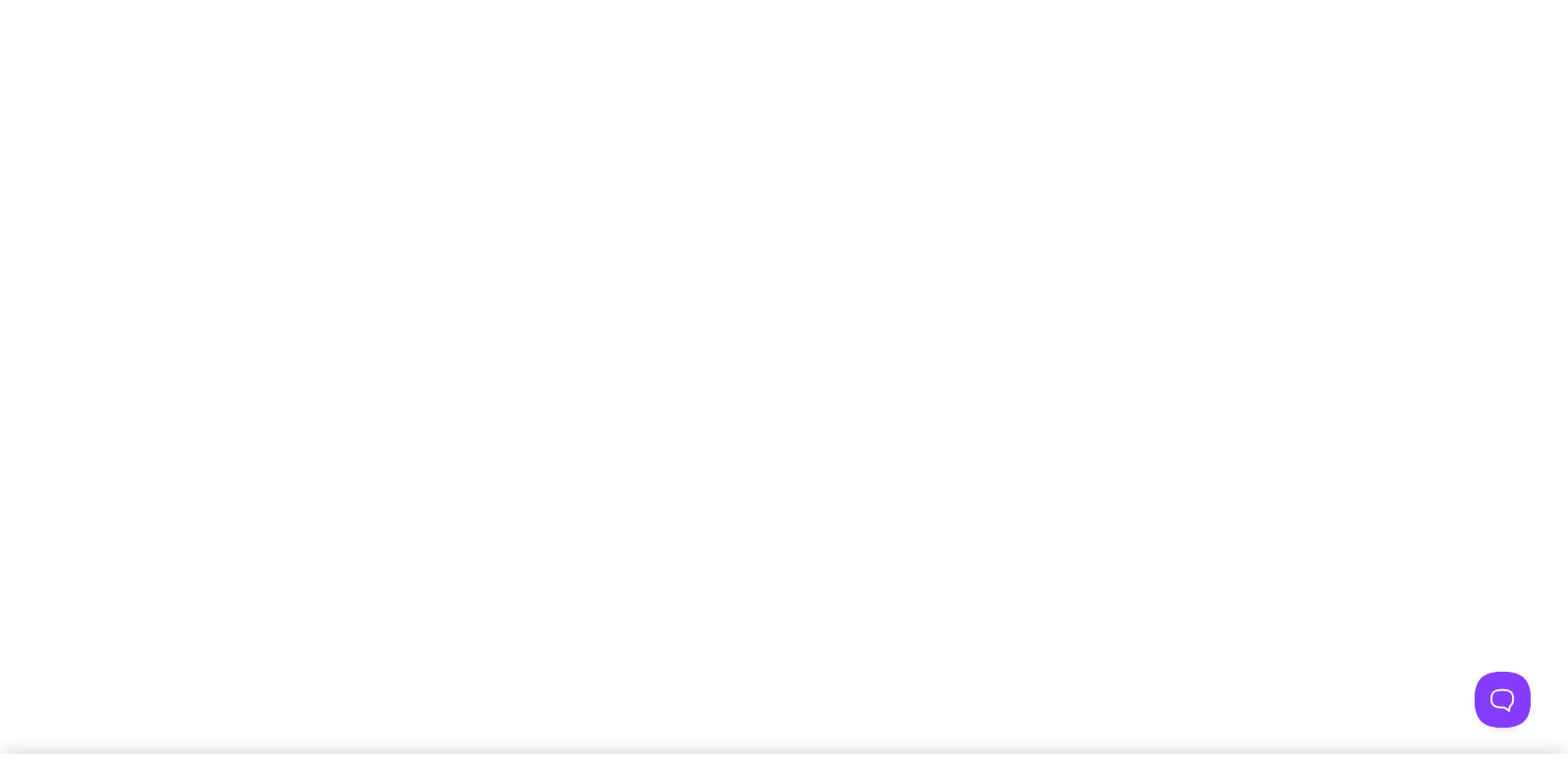 scroll, scrollTop: 0, scrollLeft: 0, axis: both 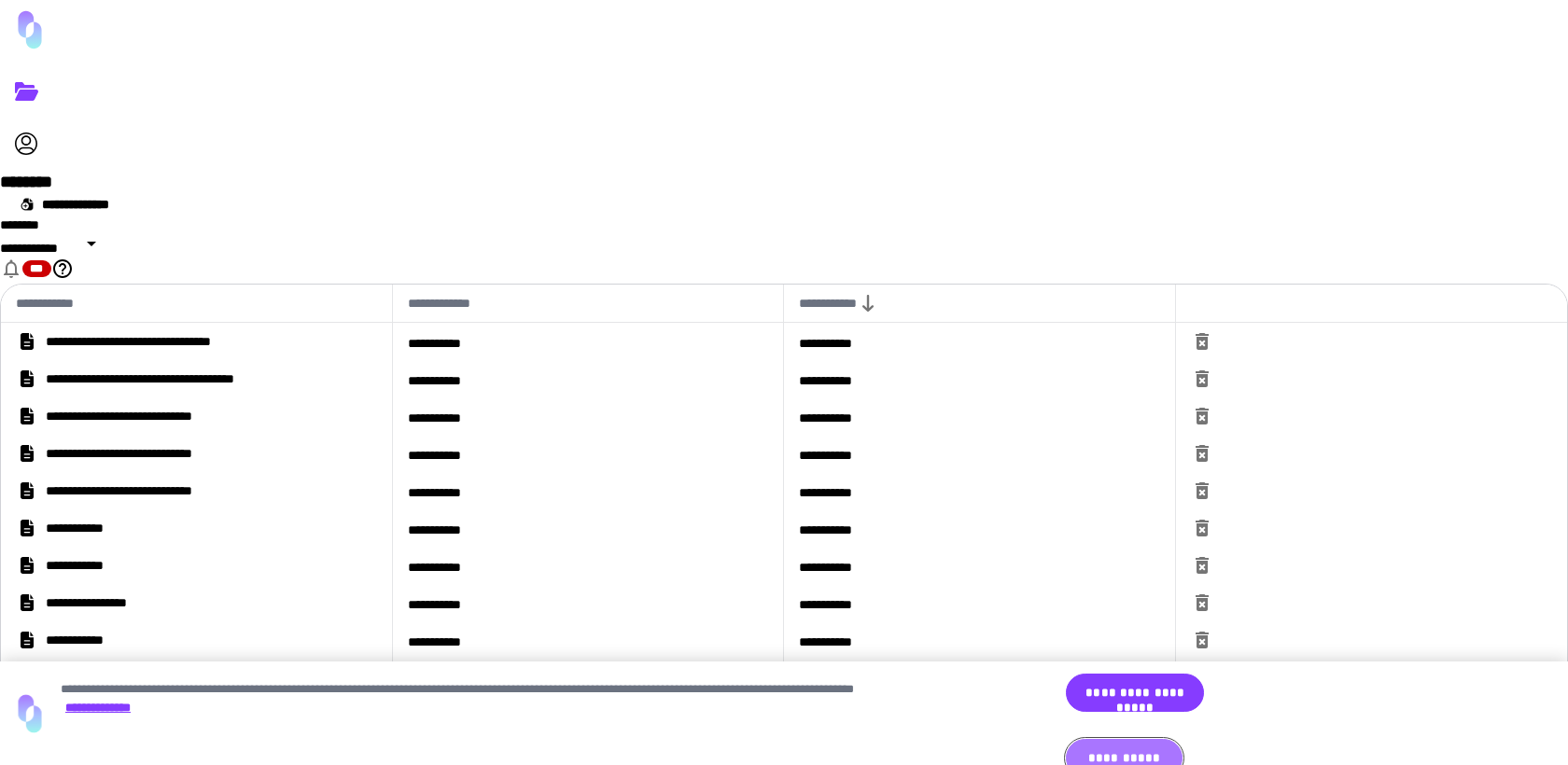 click on "**********" at bounding box center (1124, 758) 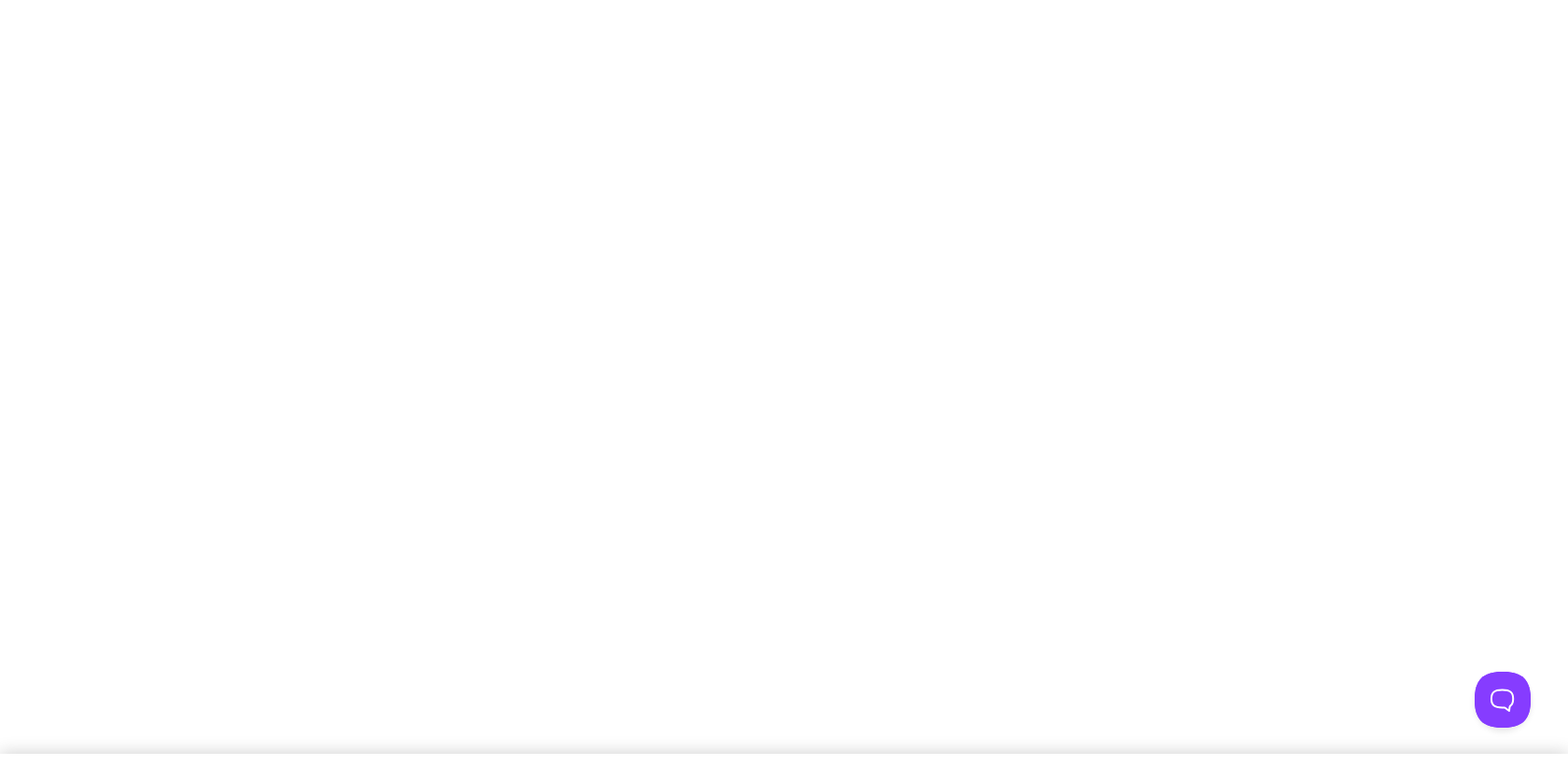 scroll, scrollTop: 0, scrollLeft: 0, axis: both 